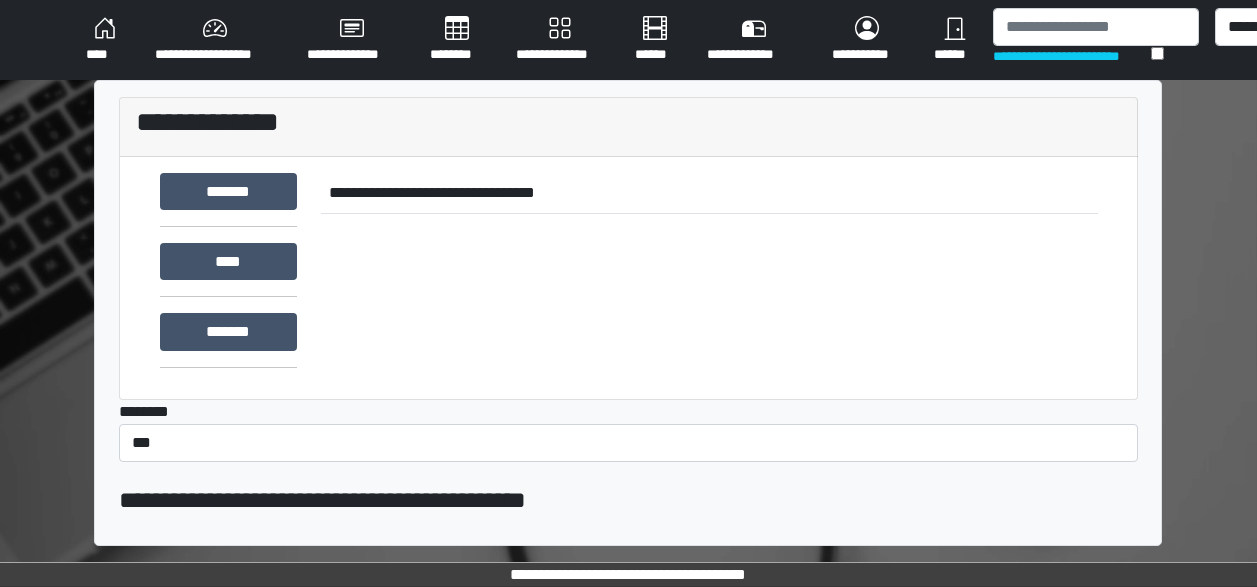 click on "**********" at bounding box center [709, 273] 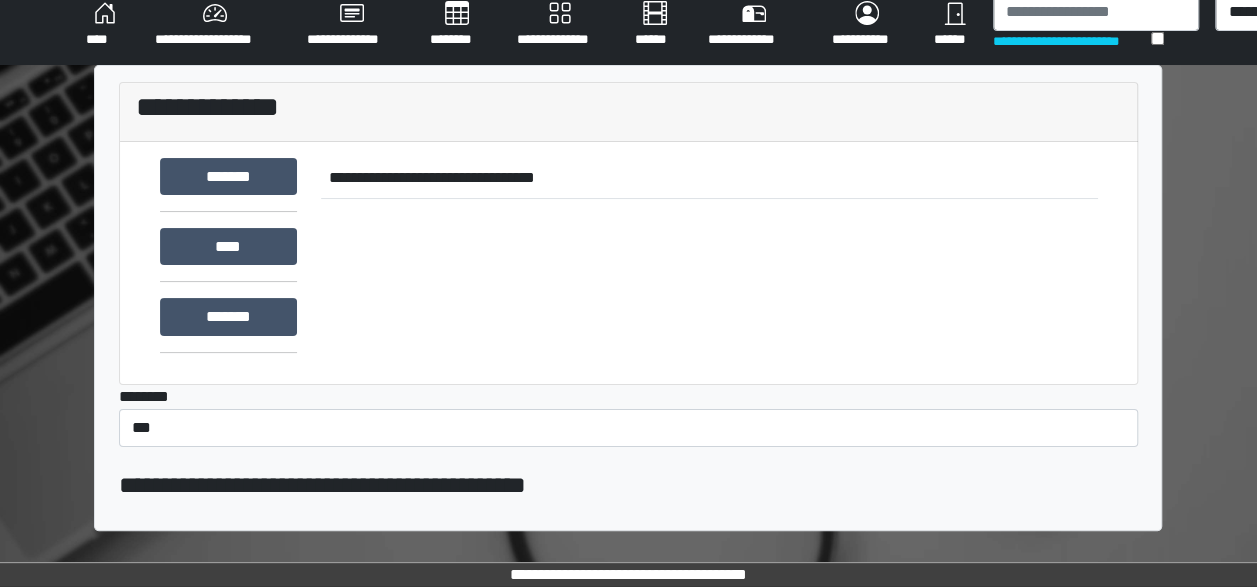 scroll, scrollTop: 0, scrollLeft: 0, axis: both 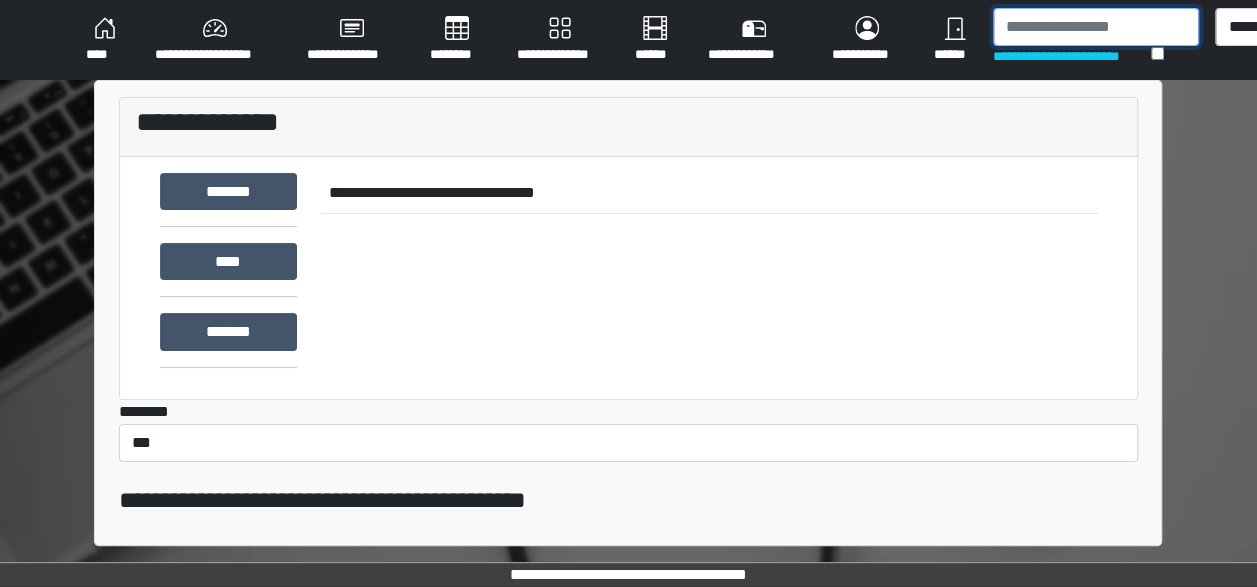 click at bounding box center [1096, 27] 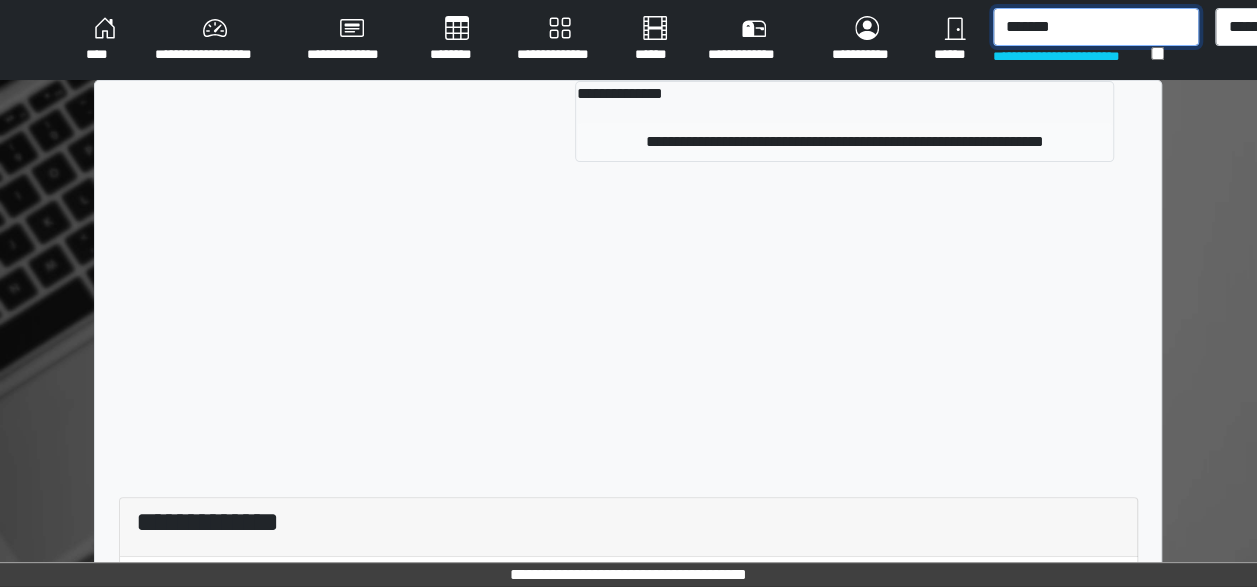 type on "*******" 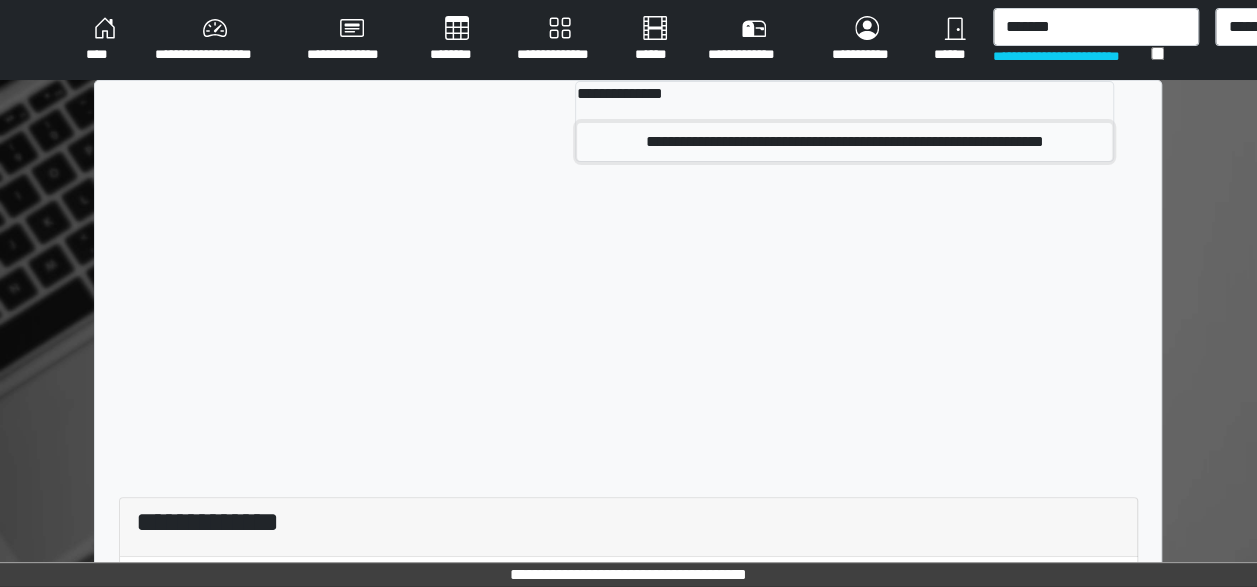 click on "**********" at bounding box center [844, 142] 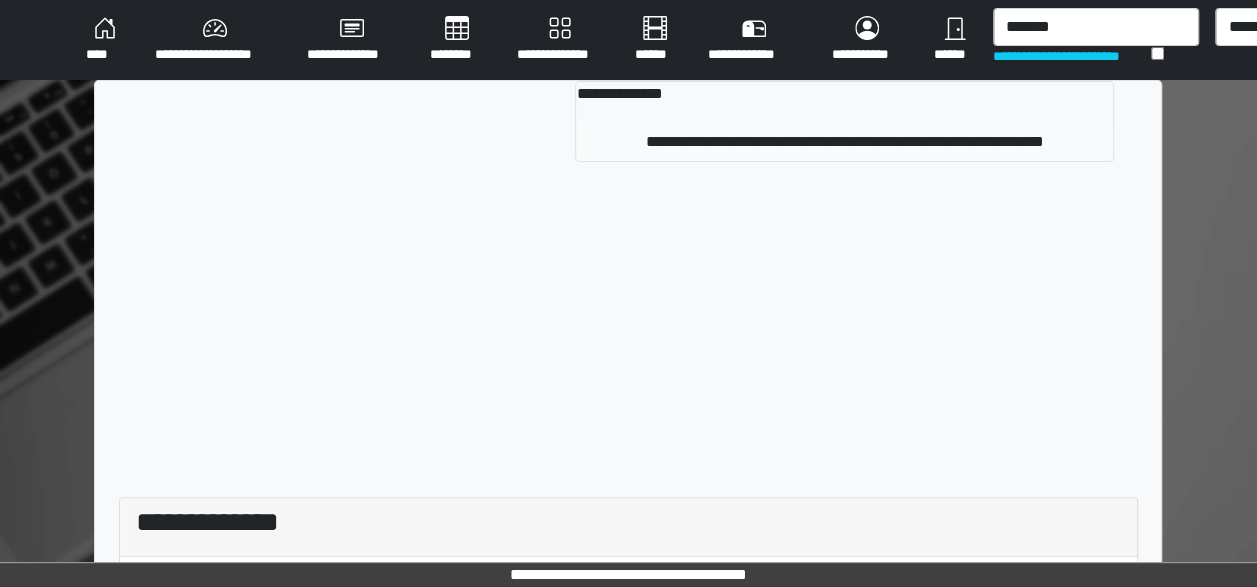 type 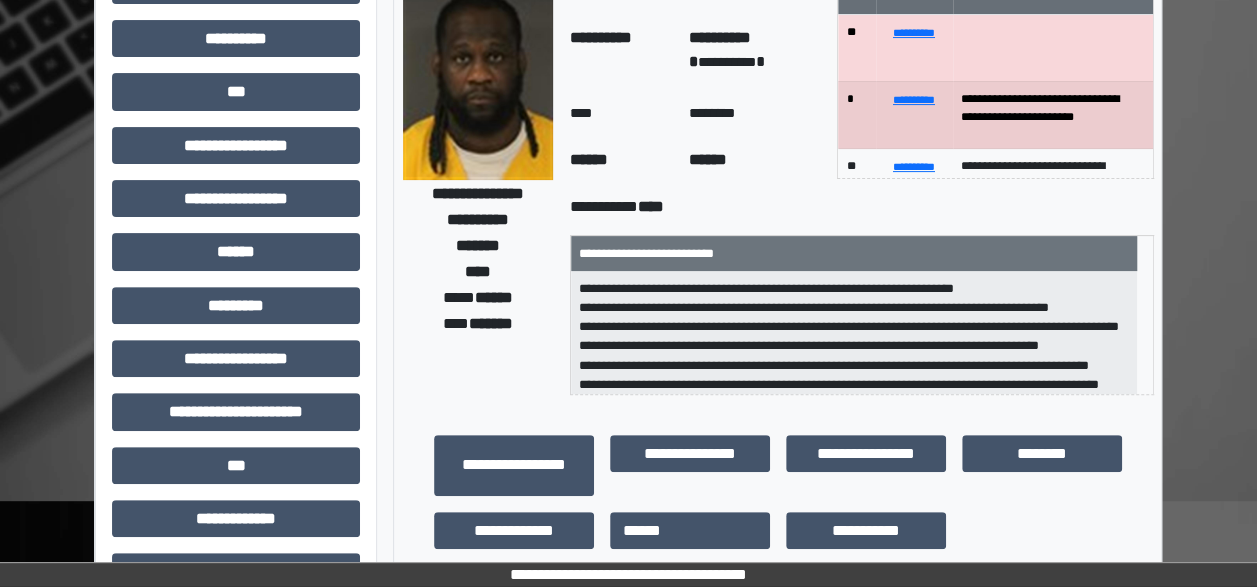scroll, scrollTop: 199, scrollLeft: 0, axis: vertical 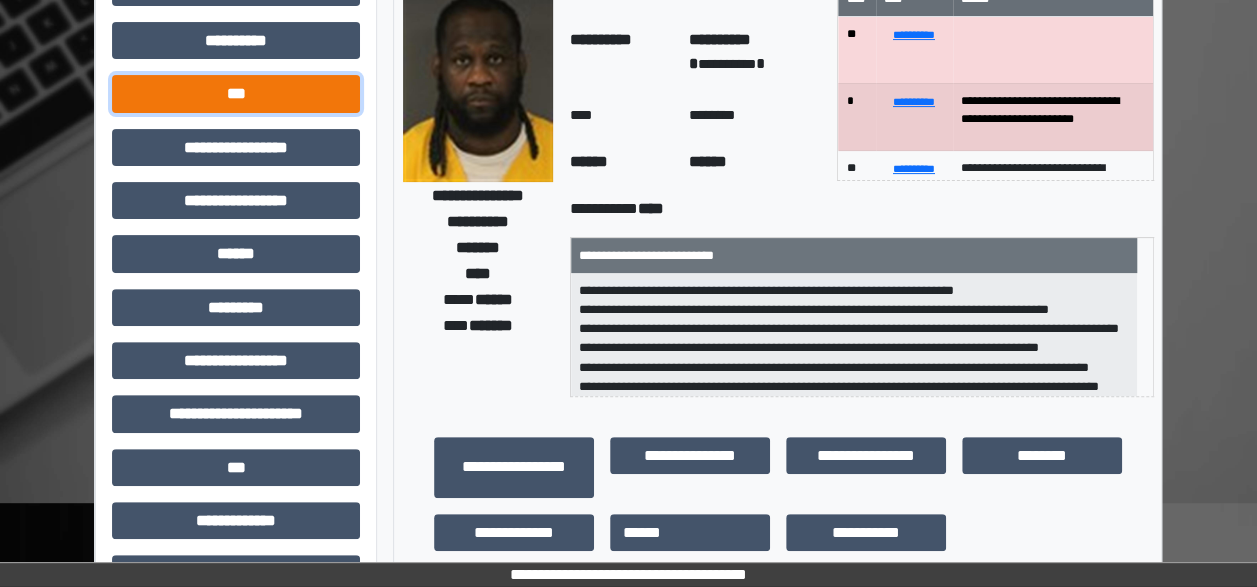 click on "***" at bounding box center [236, 93] 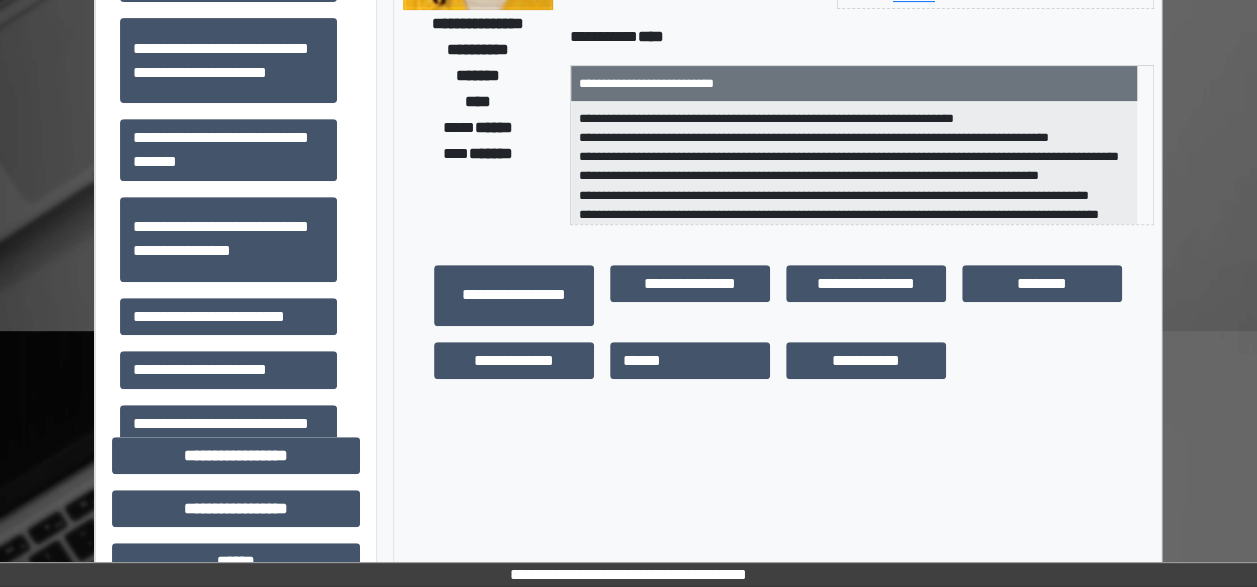 scroll, scrollTop: 388, scrollLeft: 0, axis: vertical 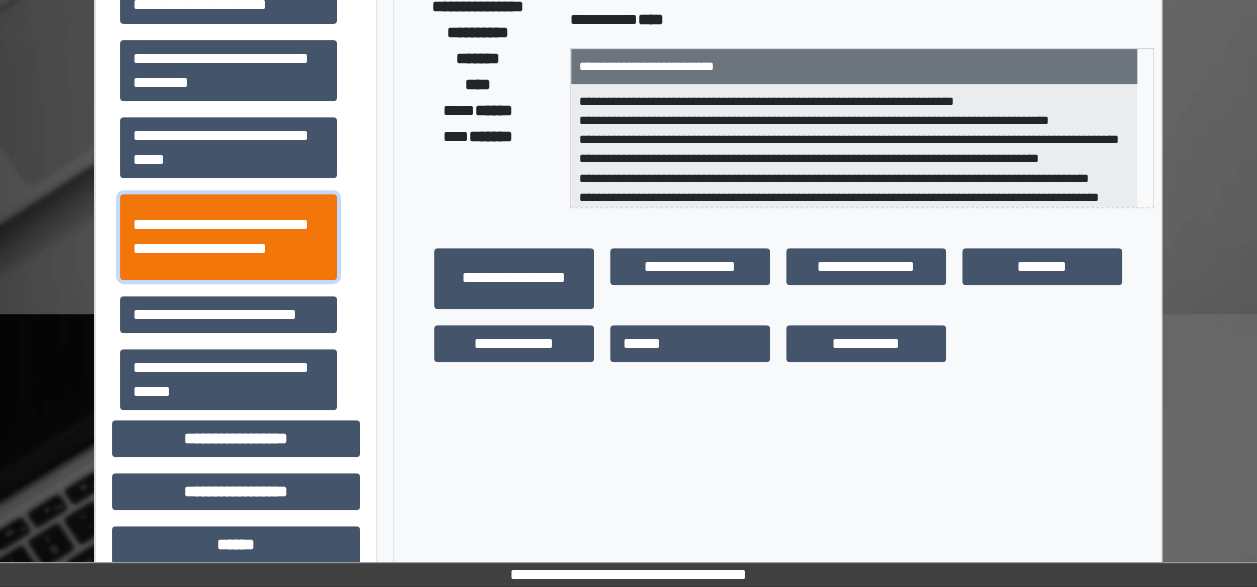 click on "**********" at bounding box center [228, 236] 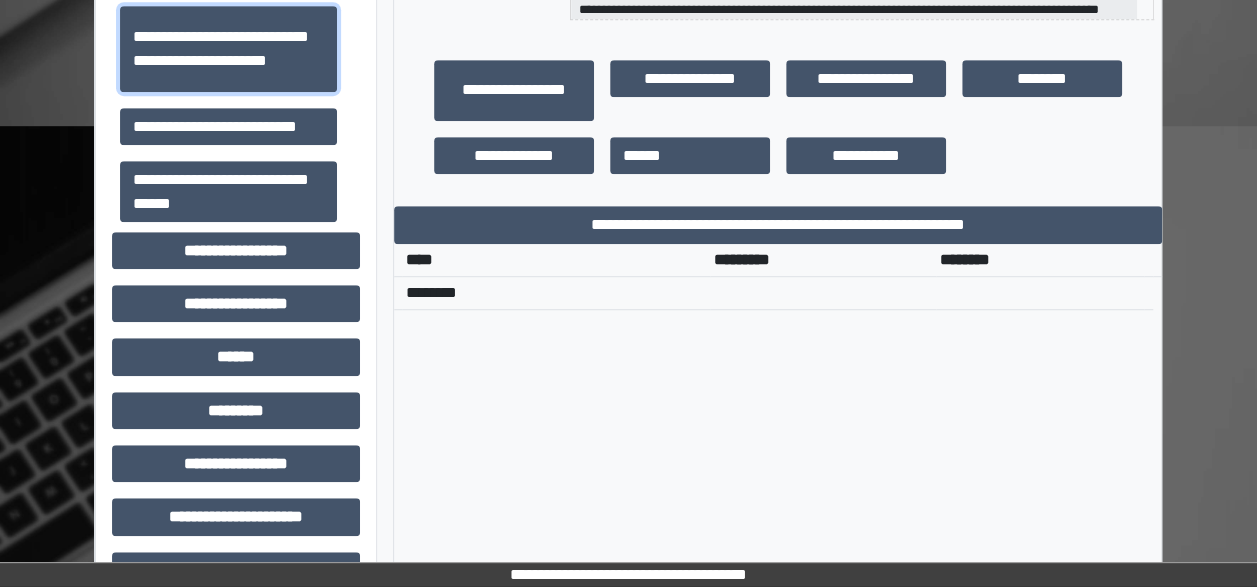 scroll, scrollTop: 578, scrollLeft: 0, axis: vertical 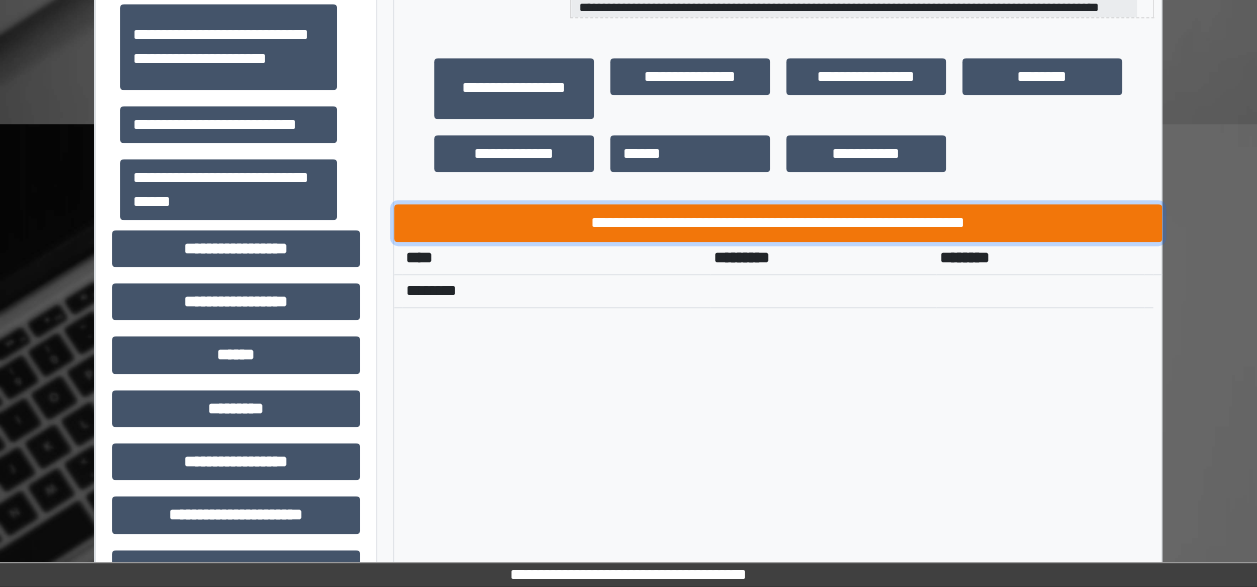 click on "**********" at bounding box center (778, 222) 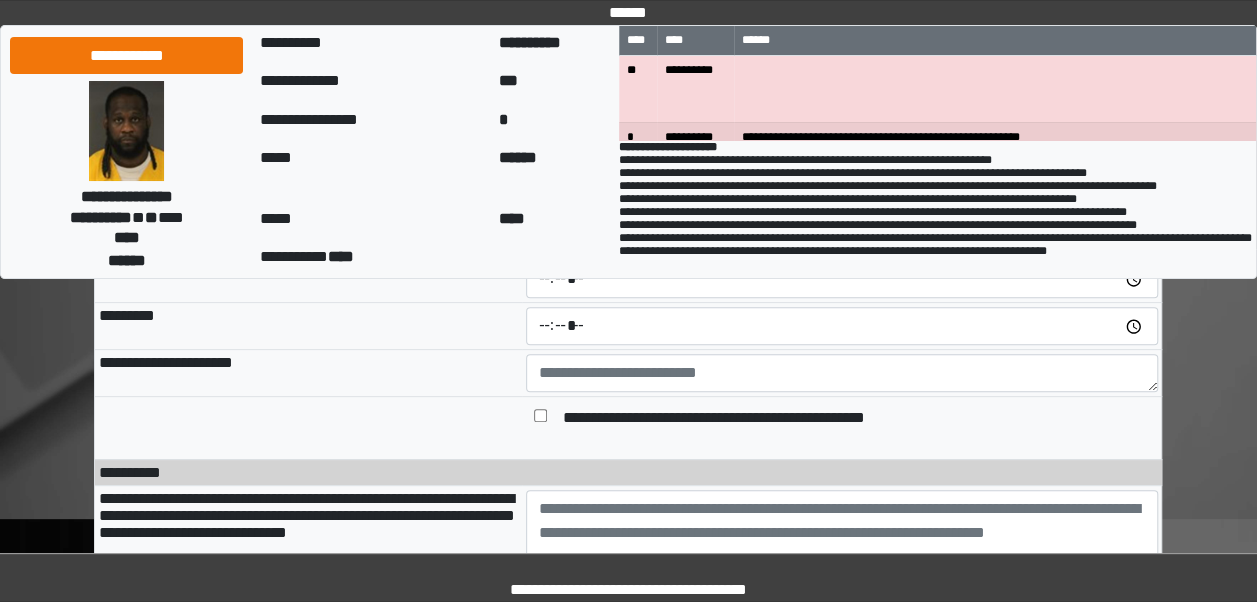 scroll, scrollTop: 184, scrollLeft: 0, axis: vertical 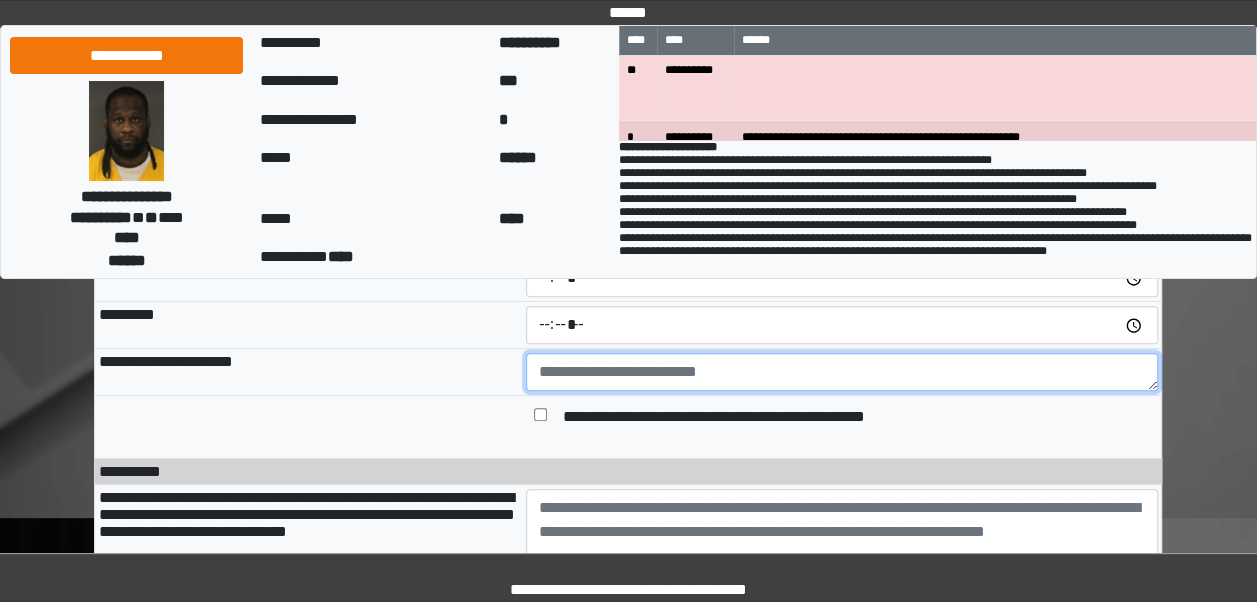 click at bounding box center [842, 372] 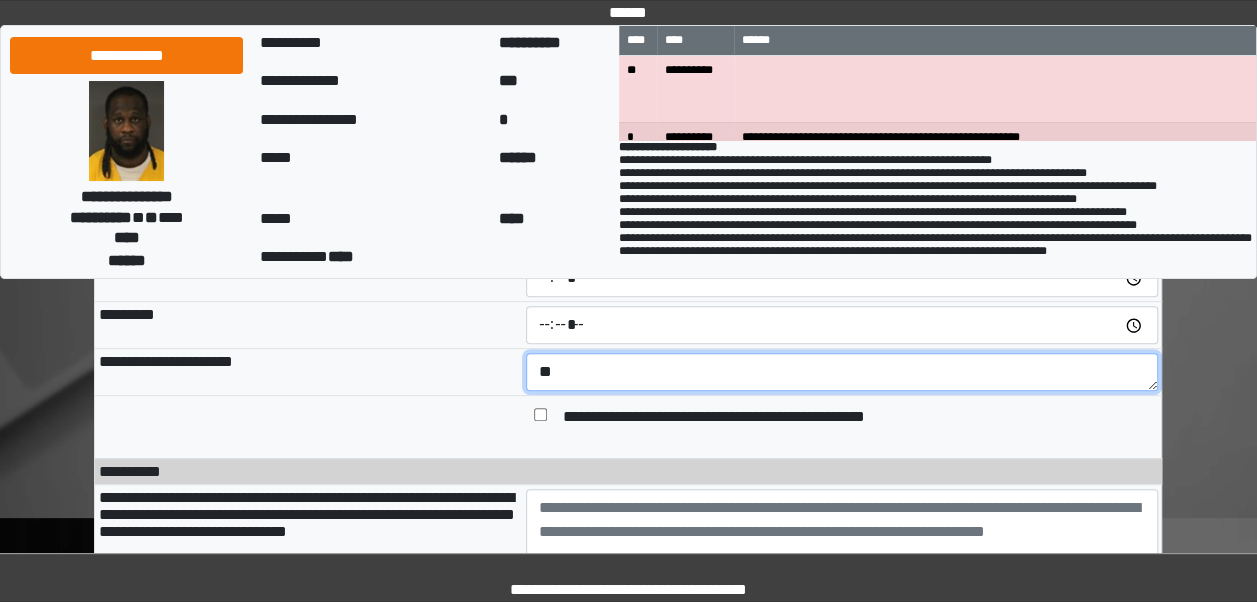 click on "**" at bounding box center (842, 372) 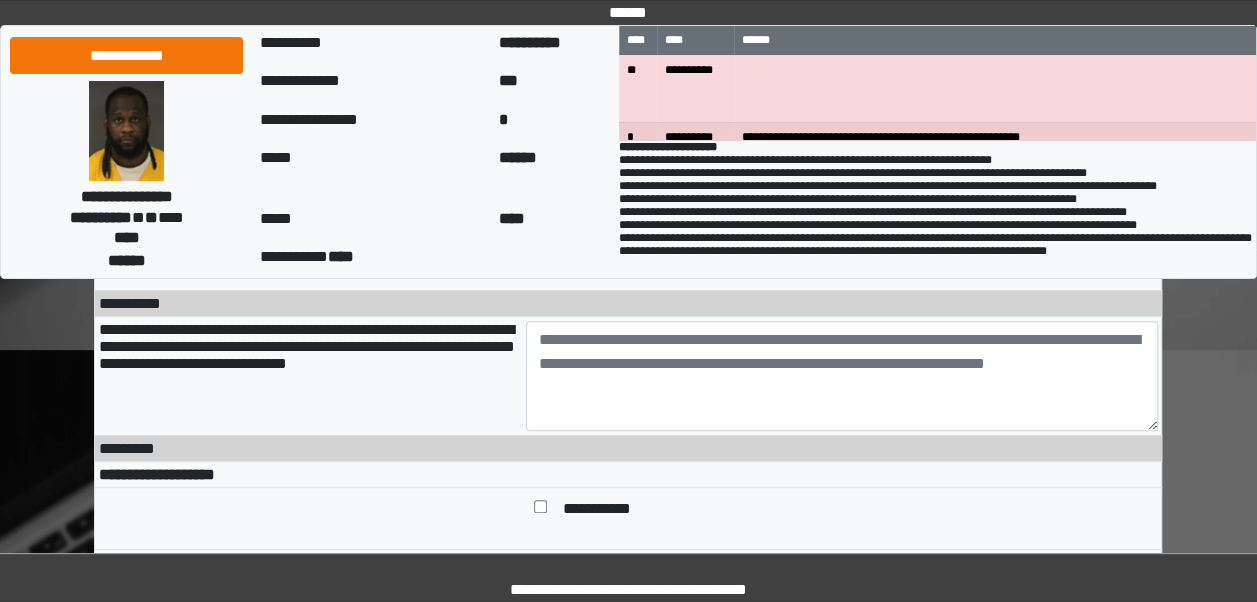 scroll, scrollTop: 353, scrollLeft: 0, axis: vertical 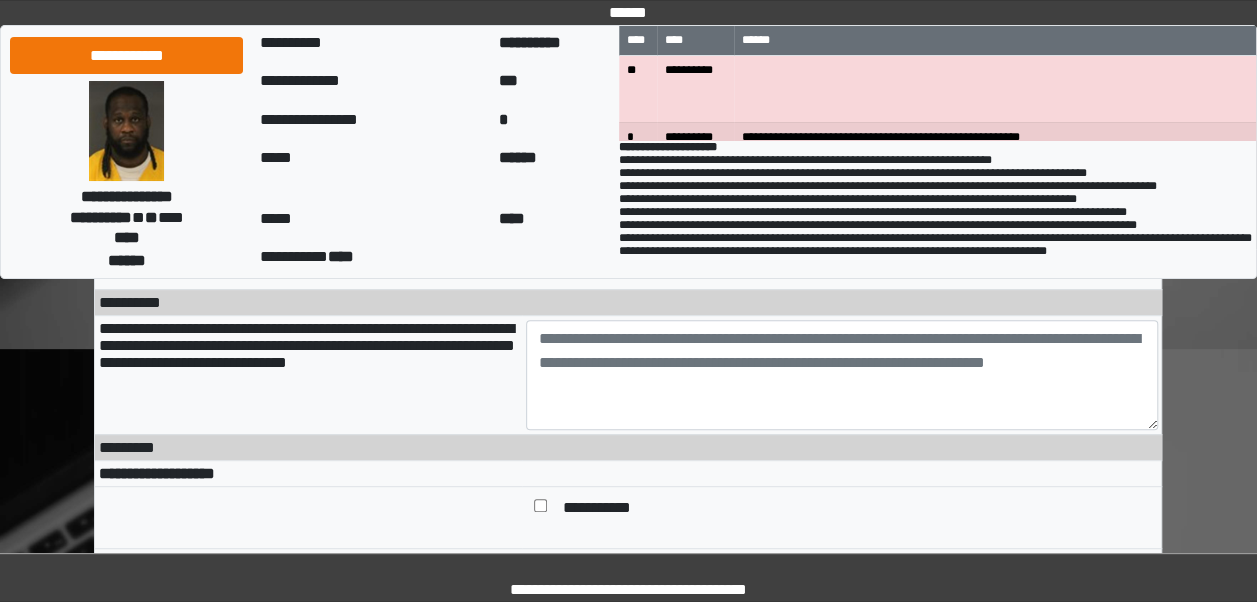 type on "*******" 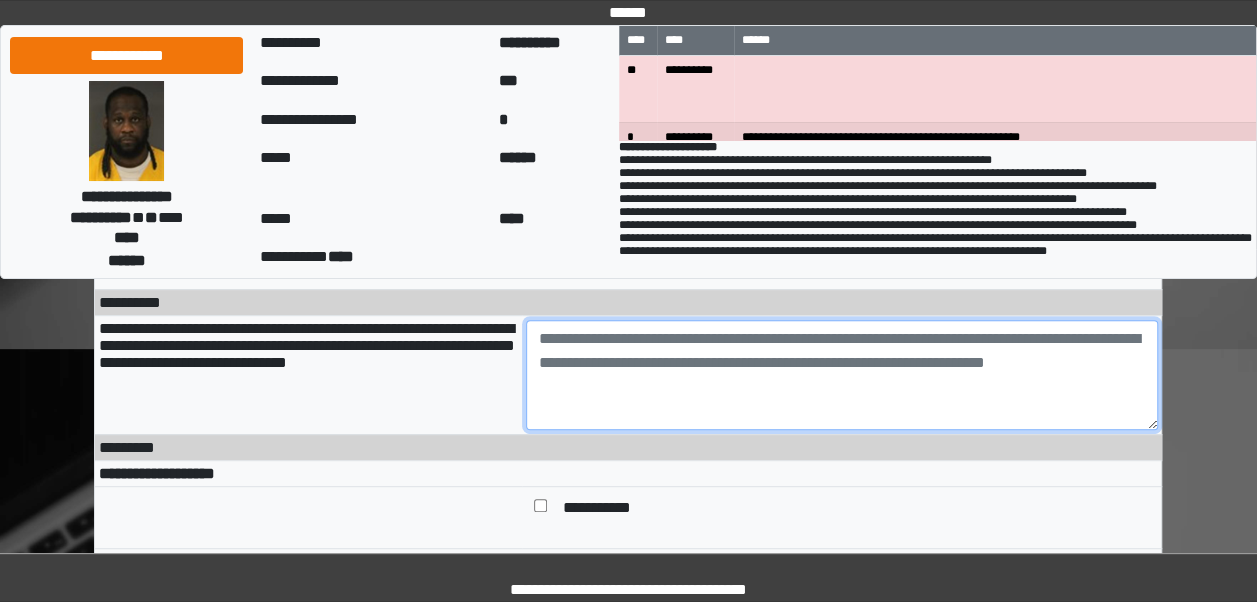 click at bounding box center (842, 375) 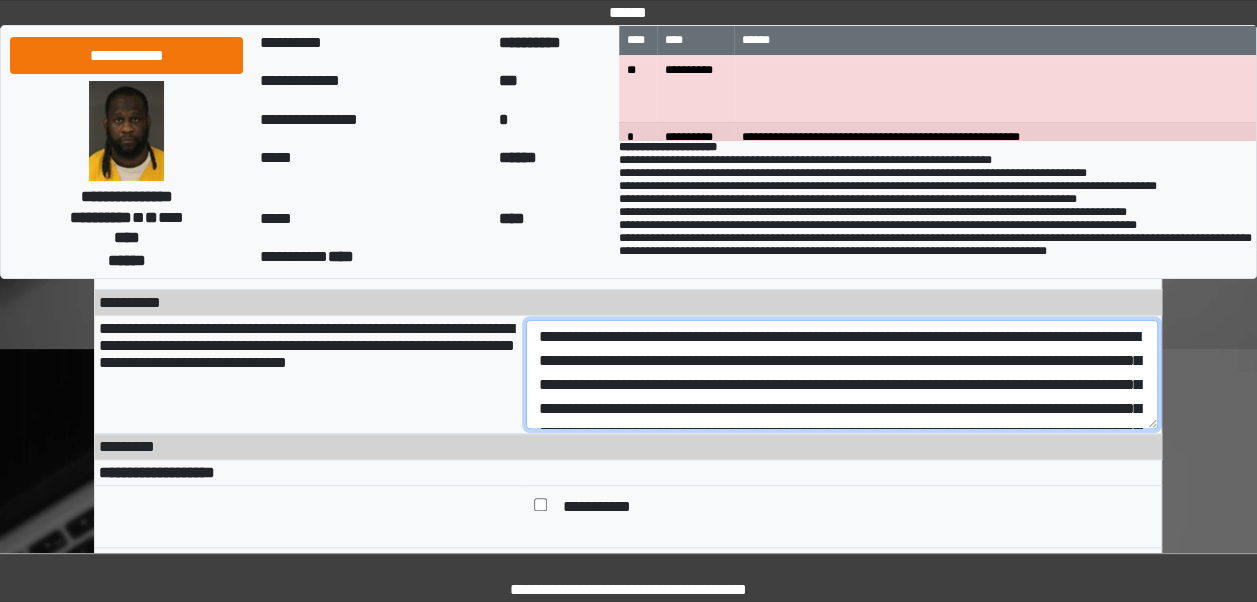 scroll, scrollTop: 0, scrollLeft: 0, axis: both 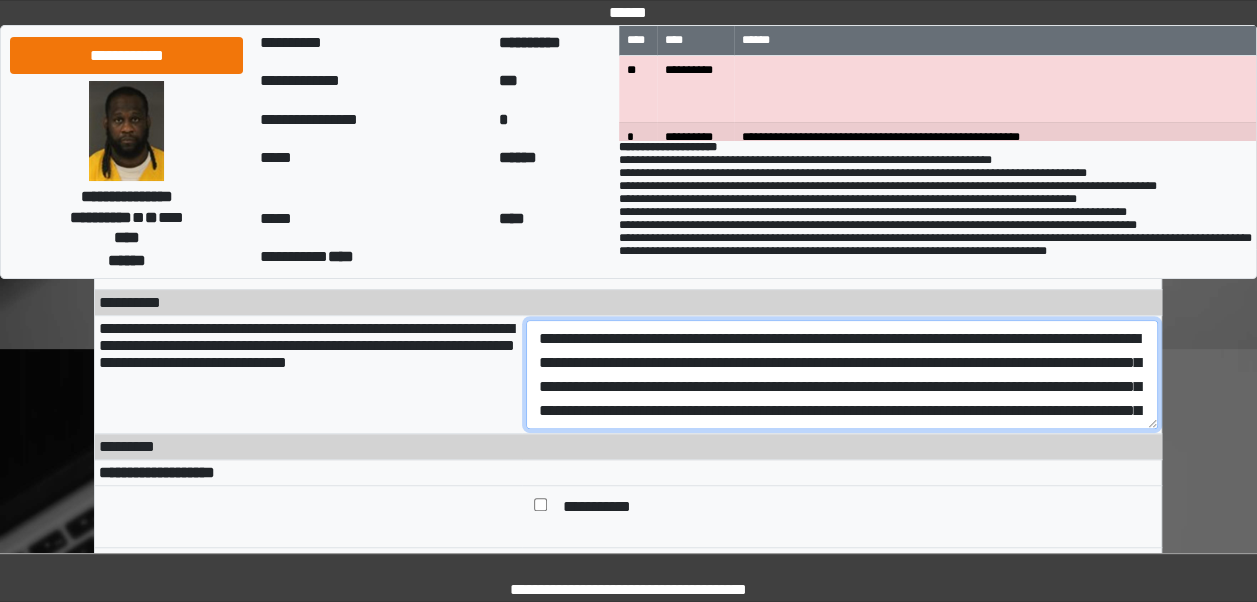 drag, startPoint x: 662, startPoint y: 364, endPoint x: 938, endPoint y: 335, distance: 277.51938 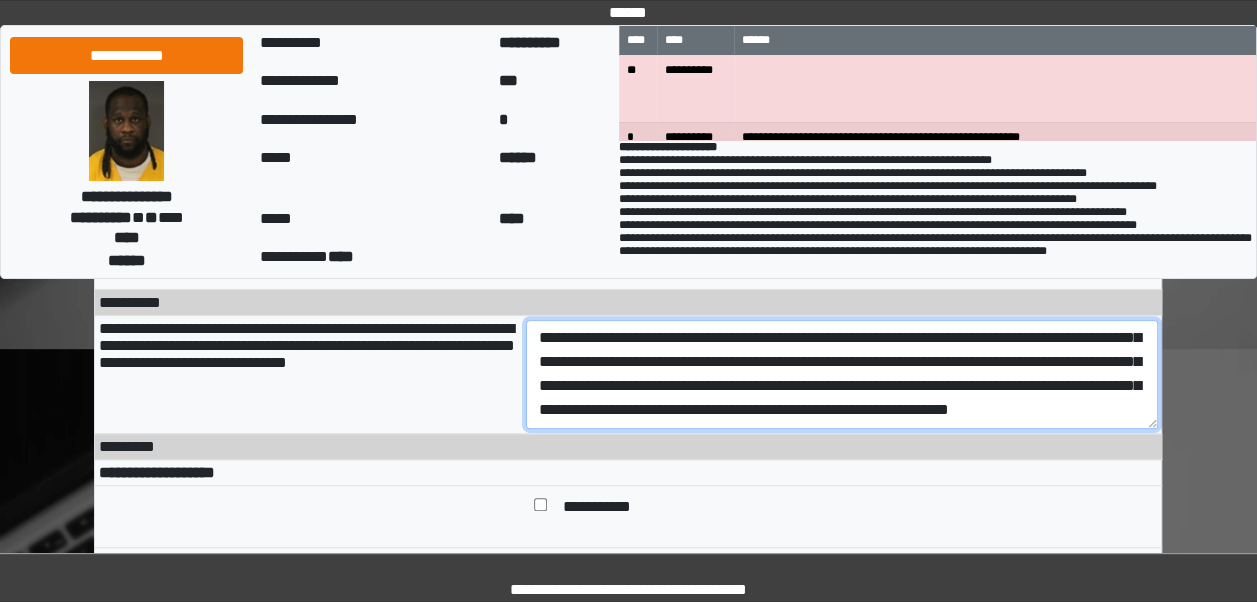scroll, scrollTop: 48, scrollLeft: 0, axis: vertical 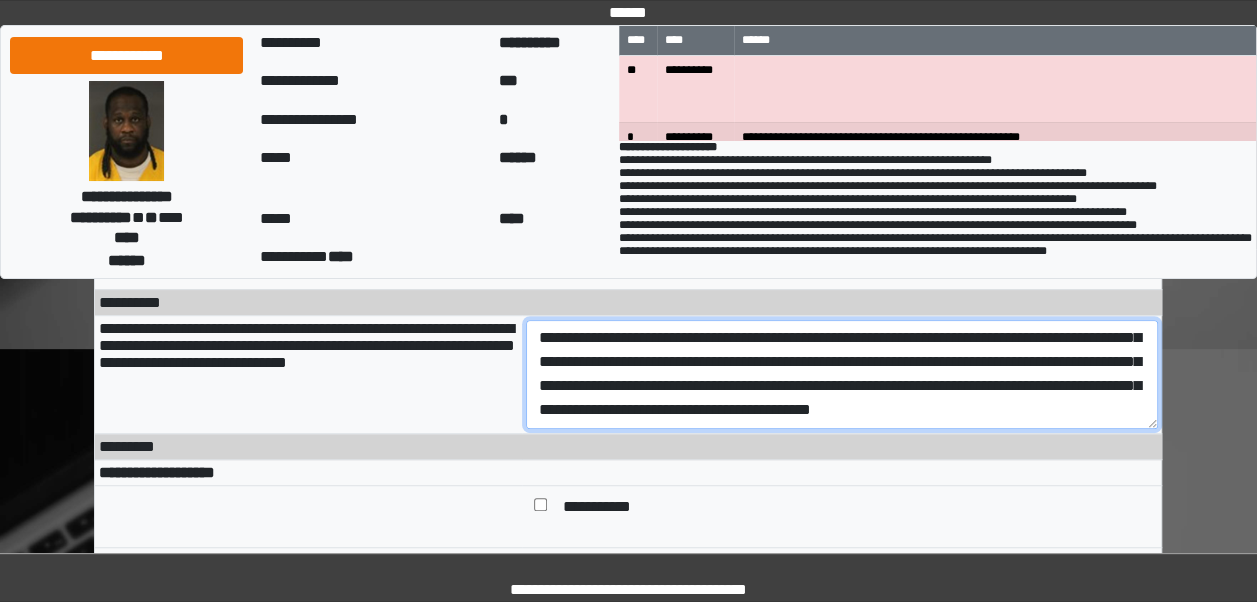 drag, startPoint x: 1006, startPoint y: 363, endPoint x: 766, endPoint y: 359, distance: 240.03333 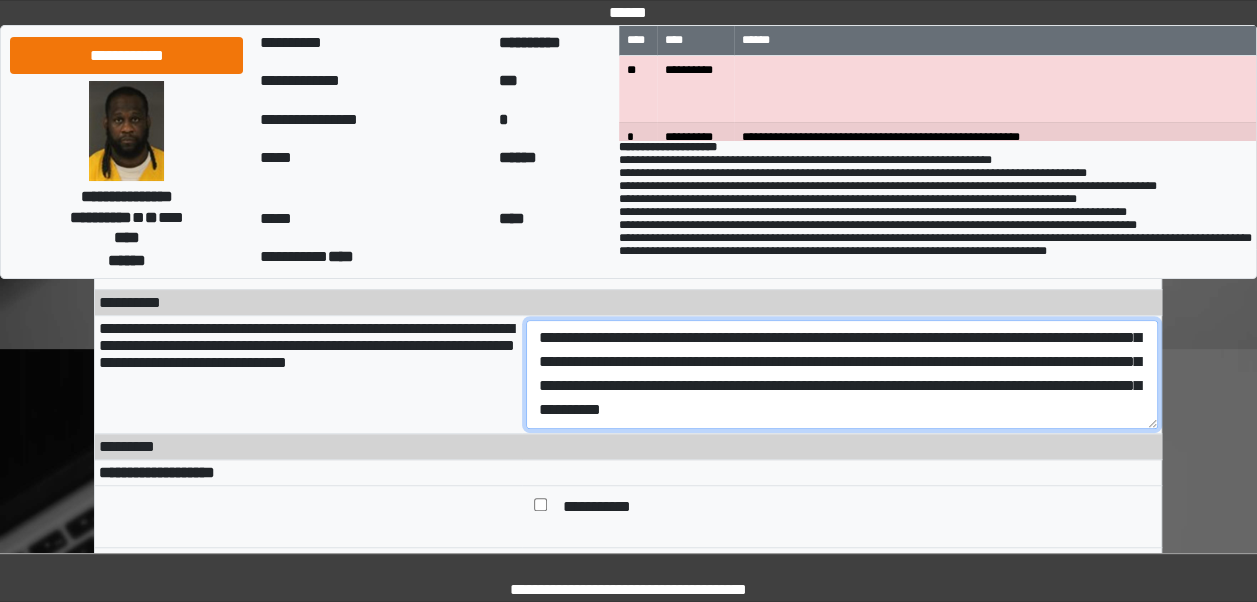 click on "**********" at bounding box center (842, 374) 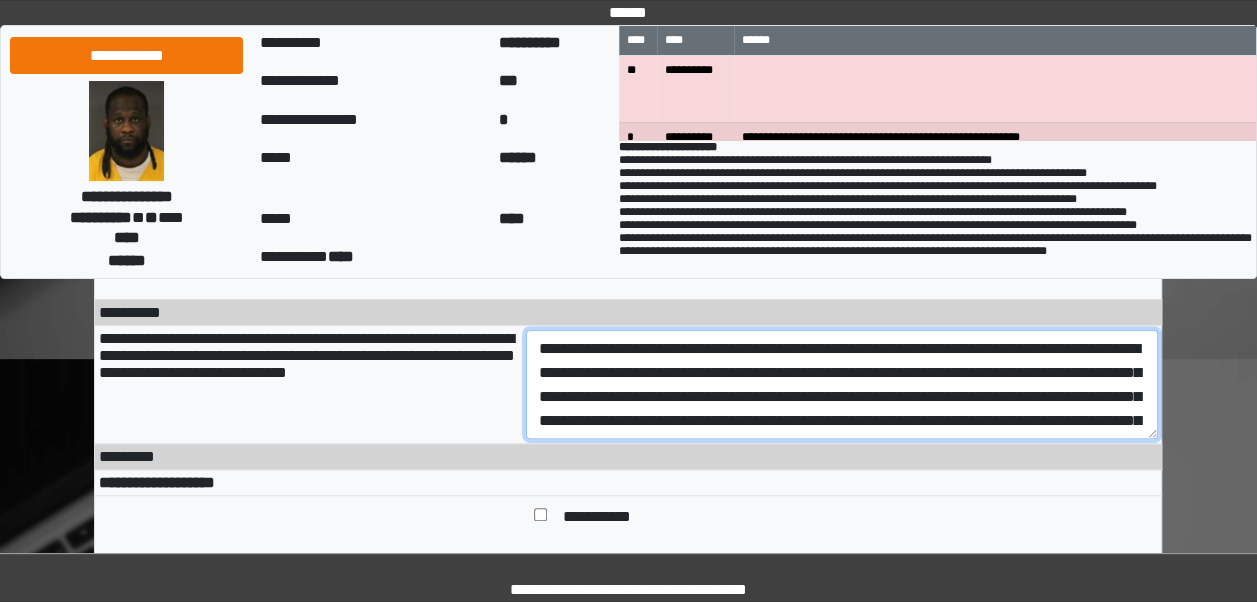 scroll, scrollTop: 342, scrollLeft: 0, axis: vertical 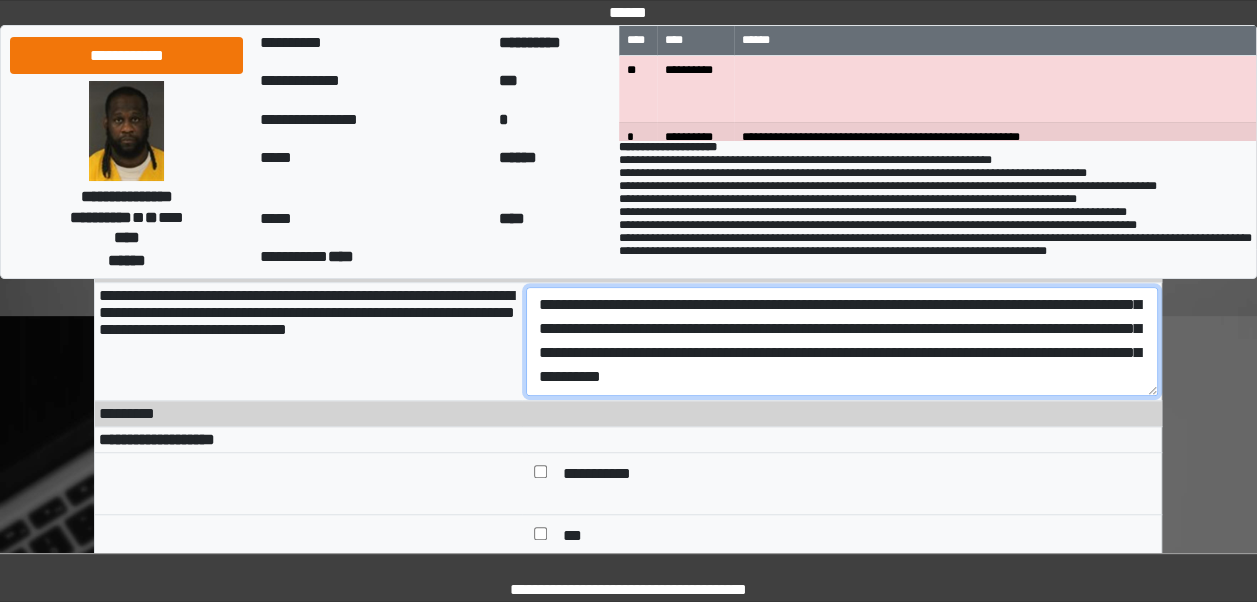 click on "**********" at bounding box center (842, 341) 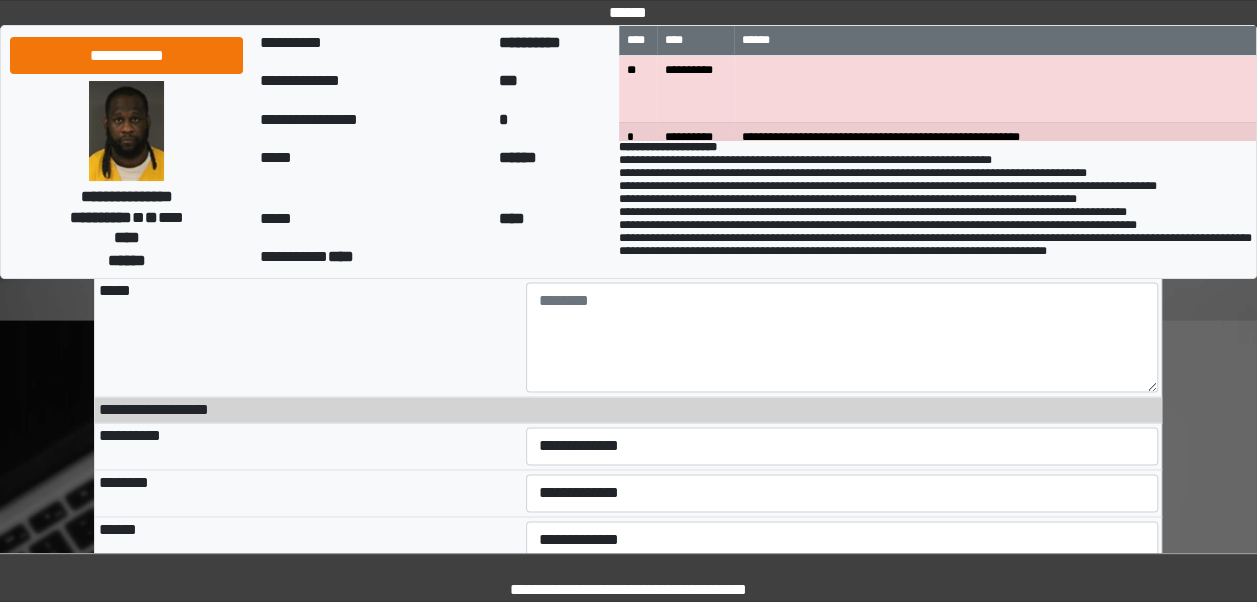 scroll, scrollTop: 1180, scrollLeft: 0, axis: vertical 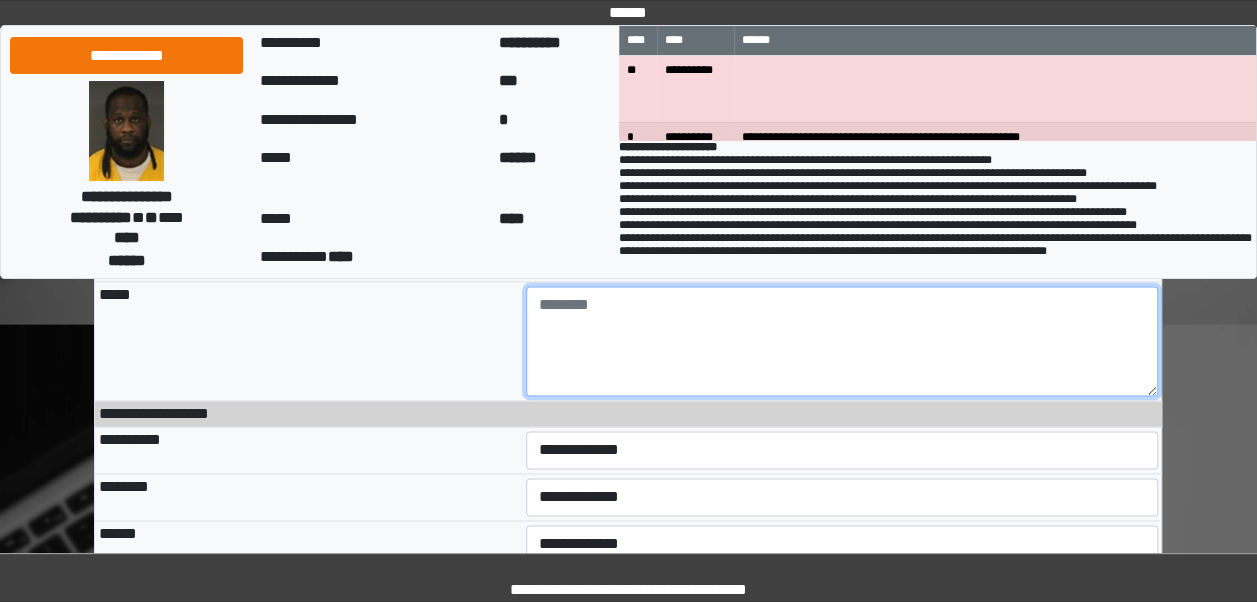 click at bounding box center [842, 341] 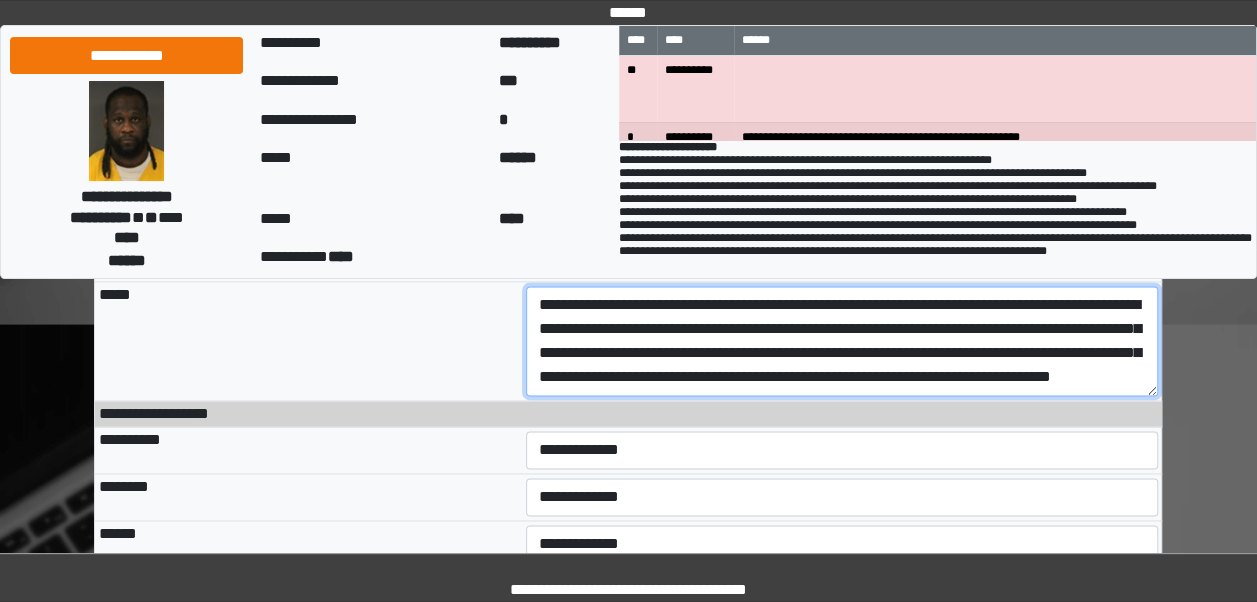 scroll, scrollTop: 16, scrollLeft: 0, axis: vertical 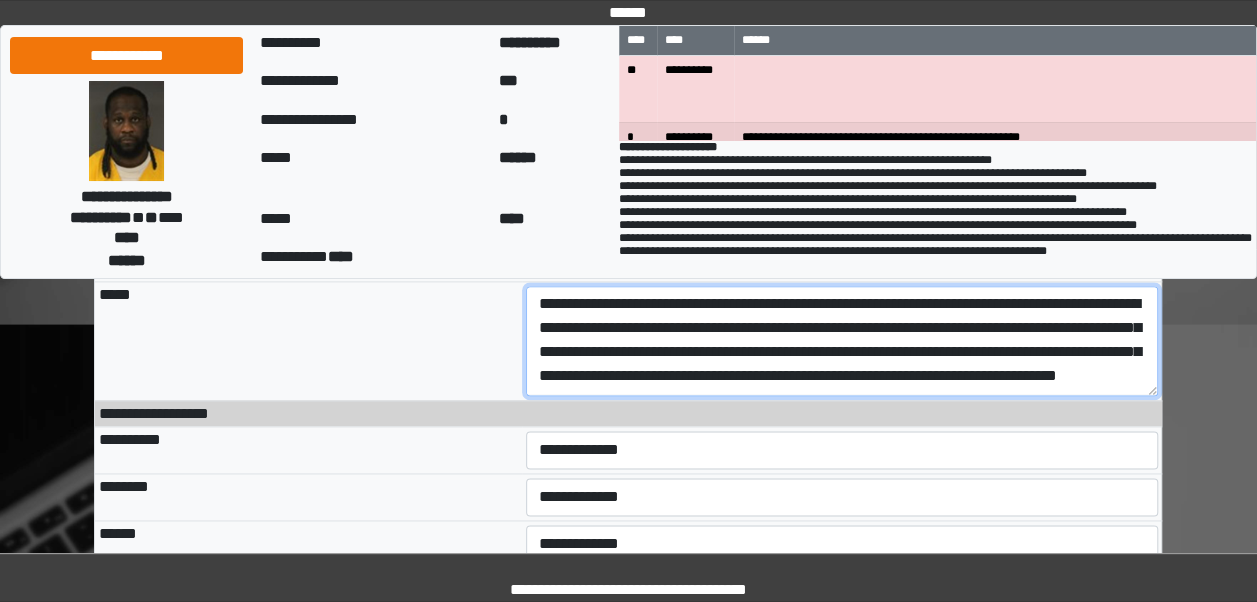 paste on "**********" 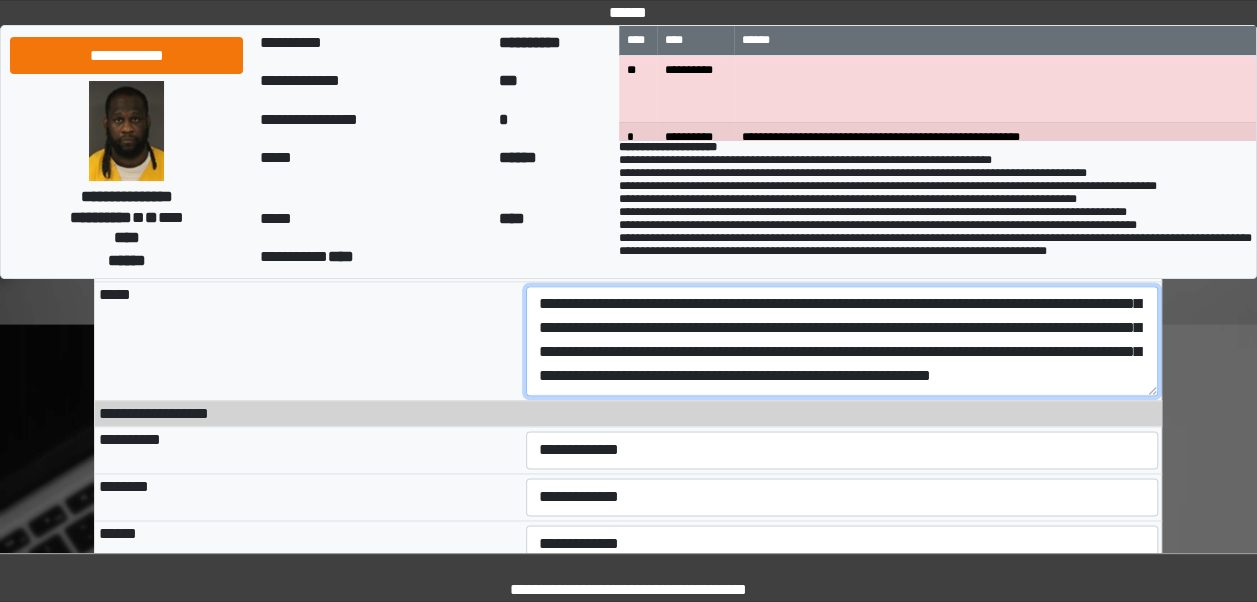 scroll, scrollTop: 168, scrollLeft: 0, axis: vertical 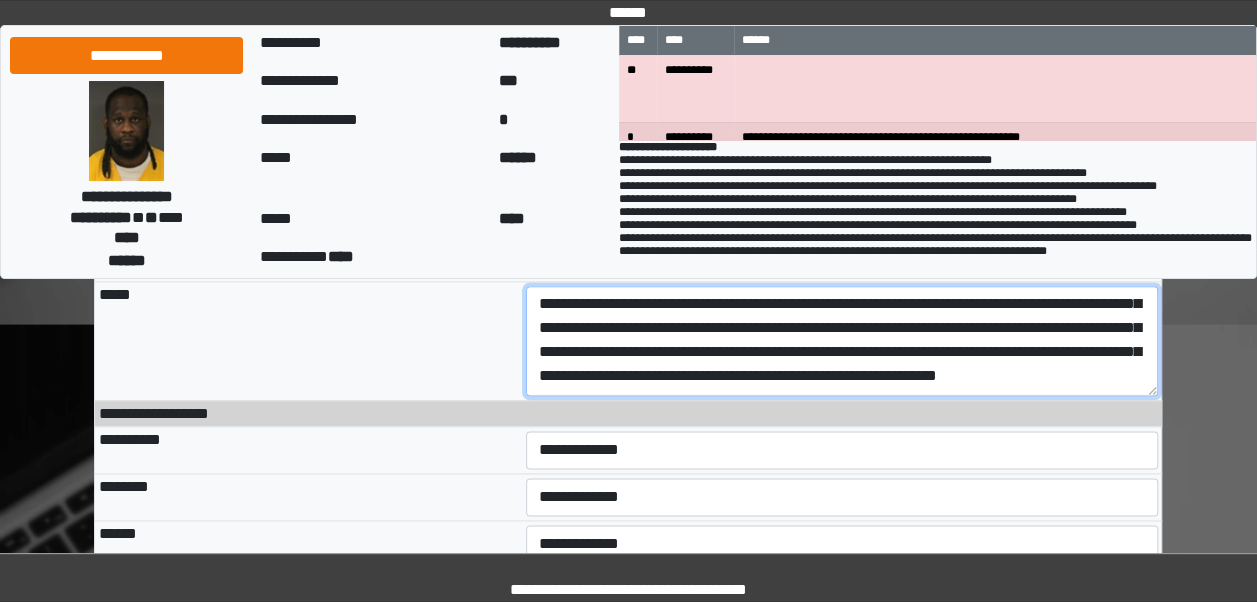 paste on "**********" 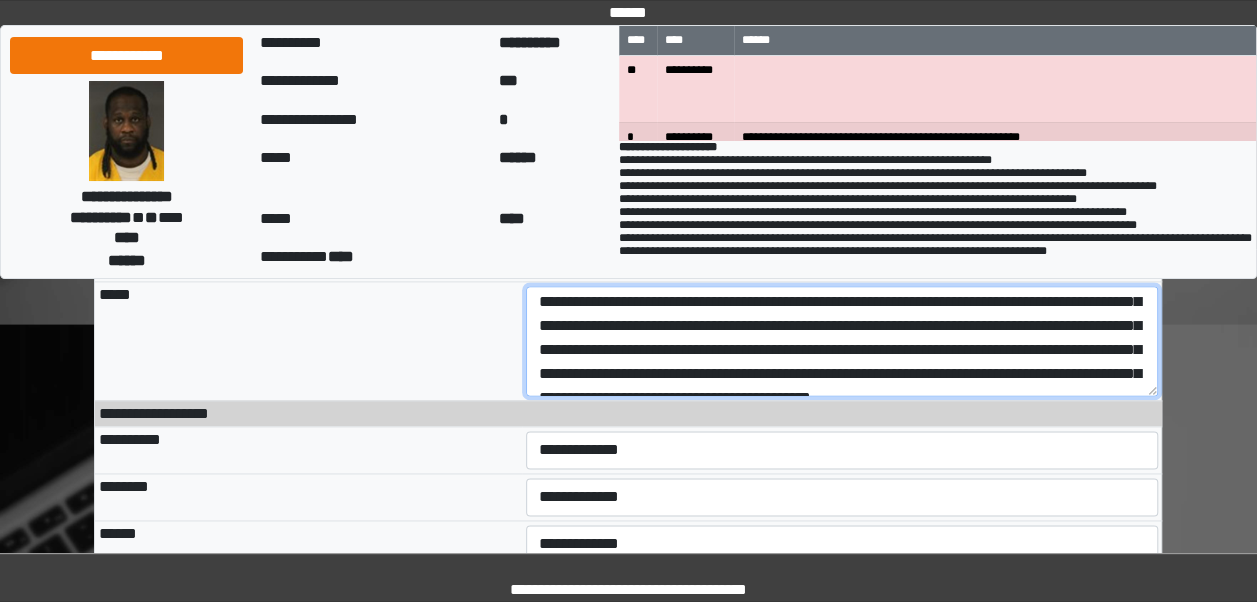 scroll, scrollTop: 220, scrollLeft: 0, axis: vertical 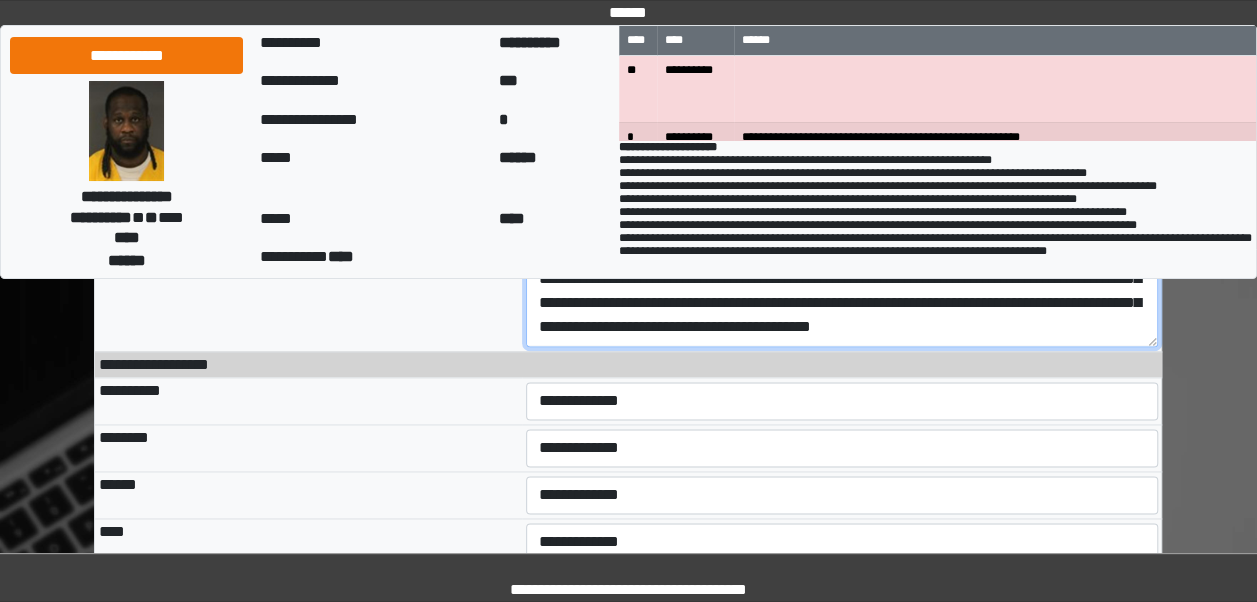 drag, startPoint x: 532, startPoint y: 354, endPoint x: 1270, endPoint y: 602, distance: 778.55505 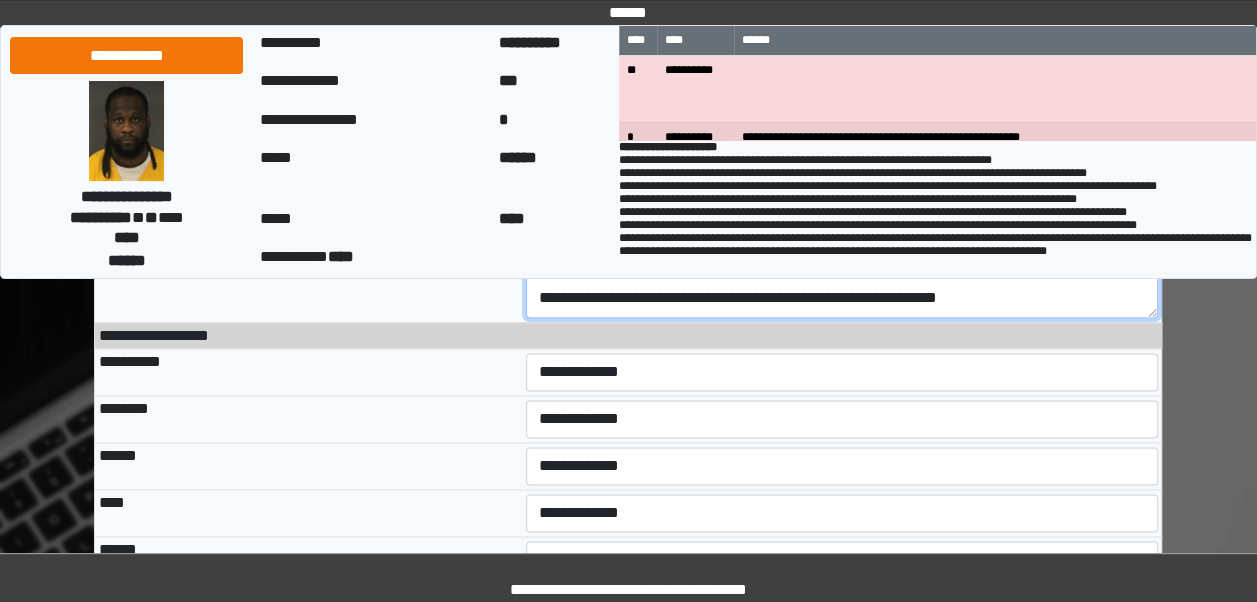 scroll, scrollTop: 168, scrollLeft: 0, axis: vertical 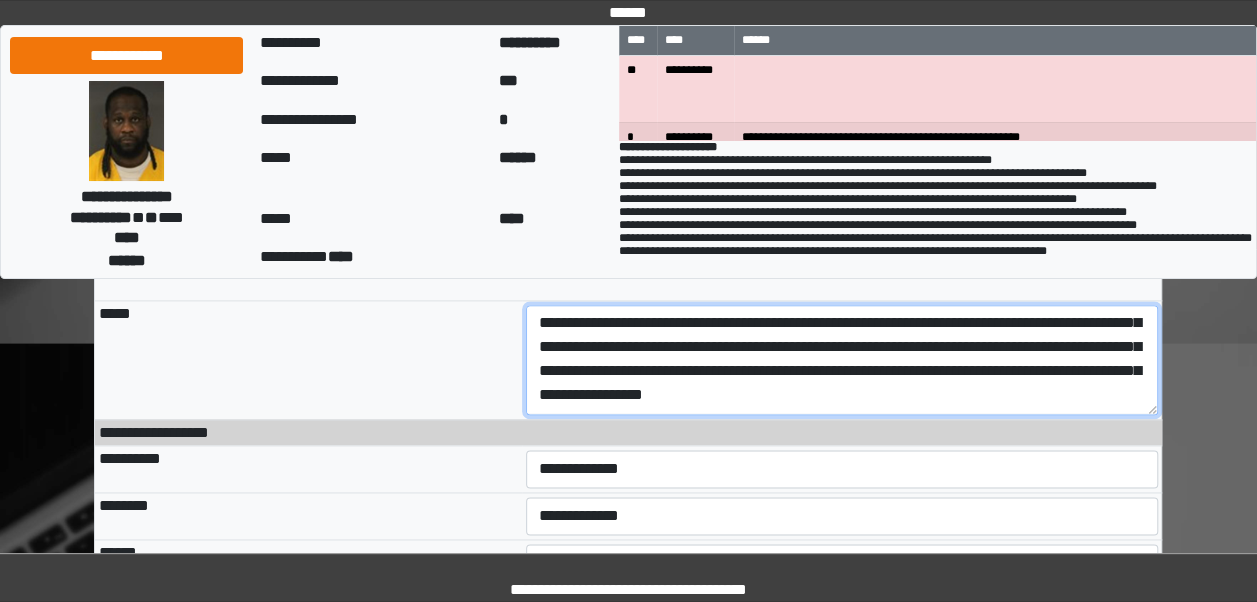 click on "**********" at bounding box center [842, 359] 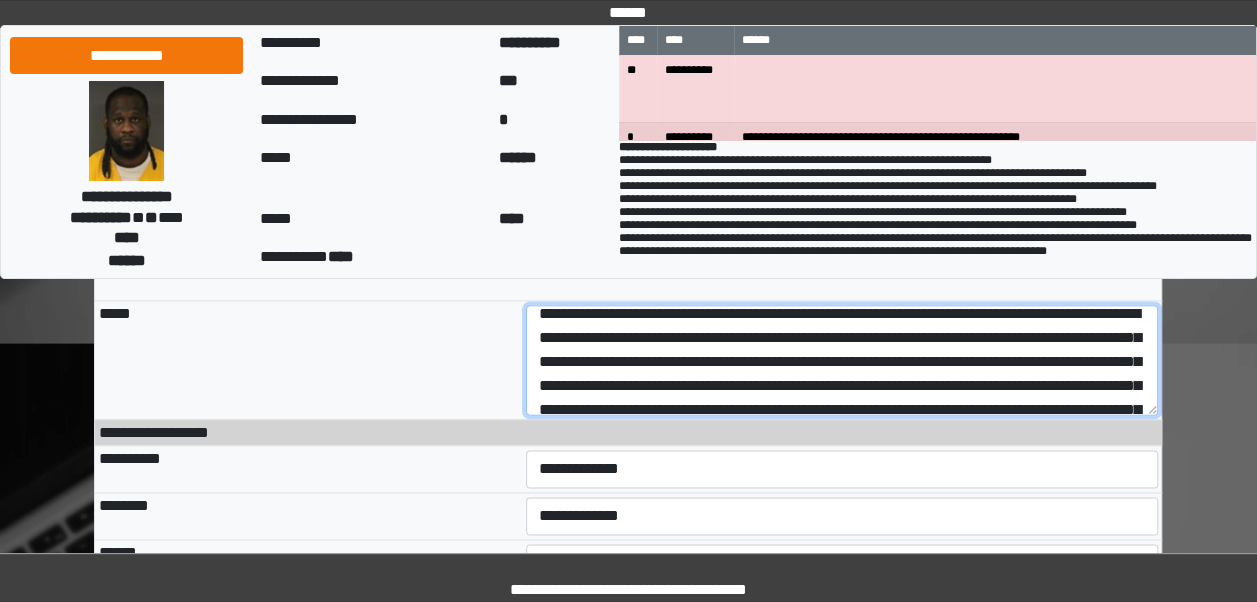 scroll, scrollTop: 0, scrollLeft: 0, axis: both 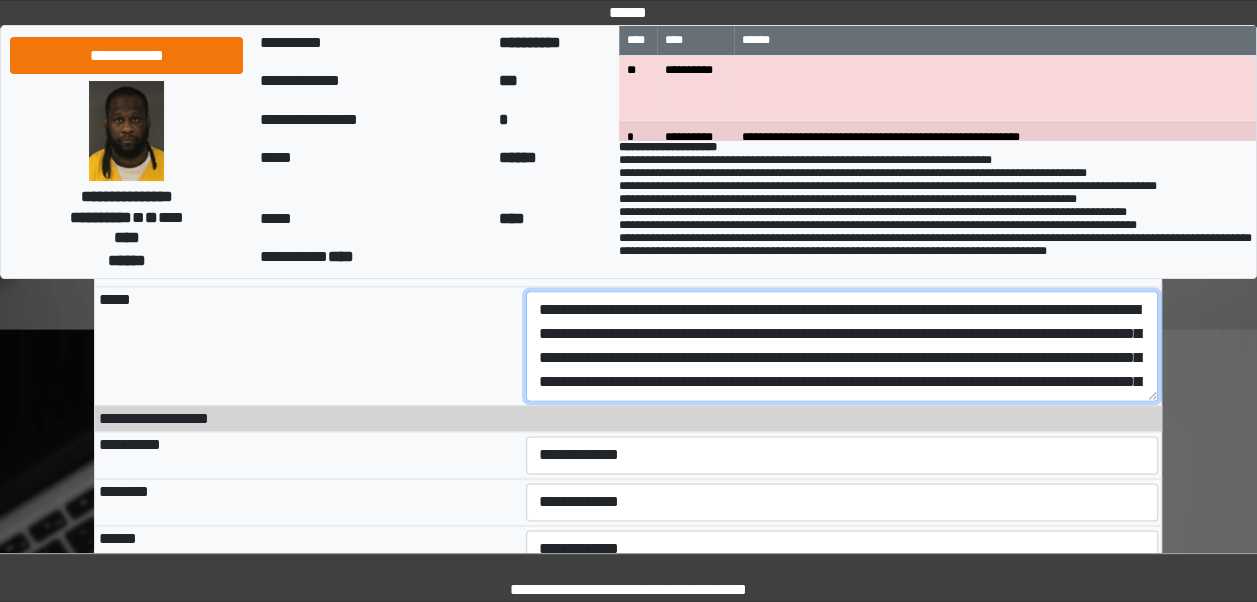 click on "**********" at bounding box center [842, 345] 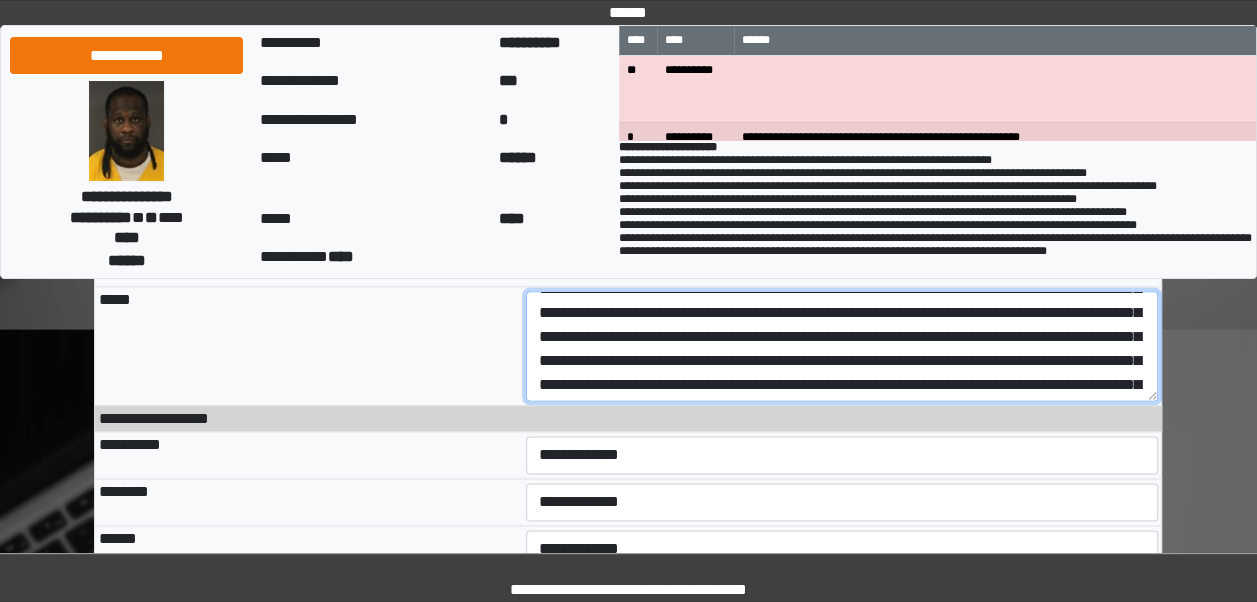 scroll, scrollTop: 92, scrollLeft: 0, axis: vertical 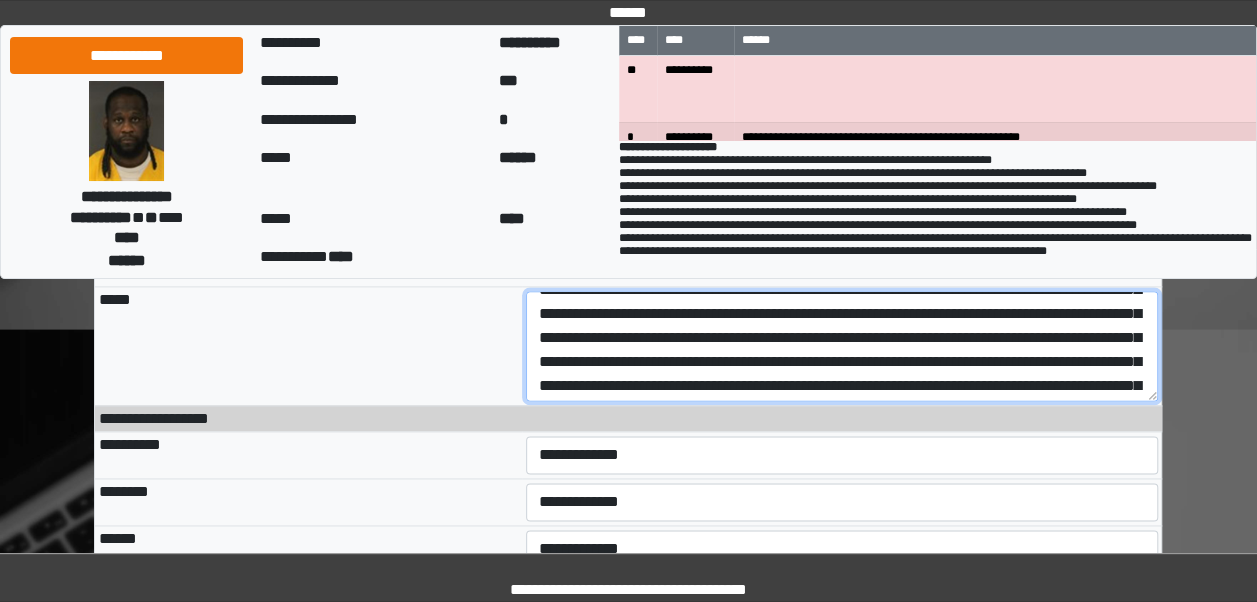 click on "**********" at bounding box center (842, 345) 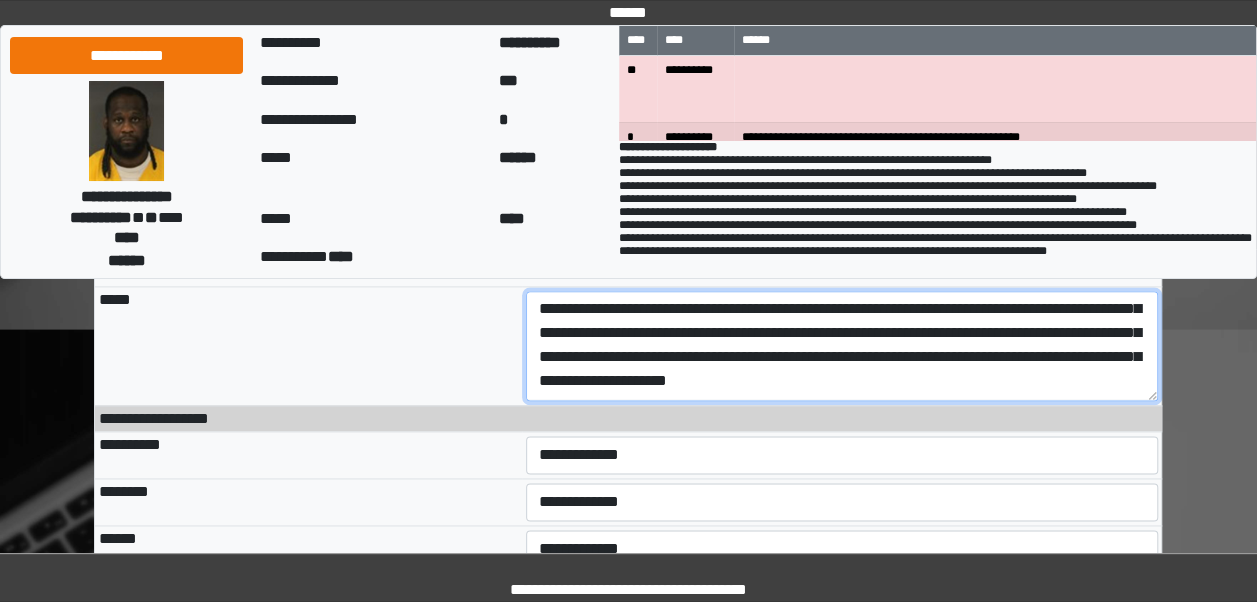 scroll, scrollTop: 131, scrollLeft: 0, axis: vertical 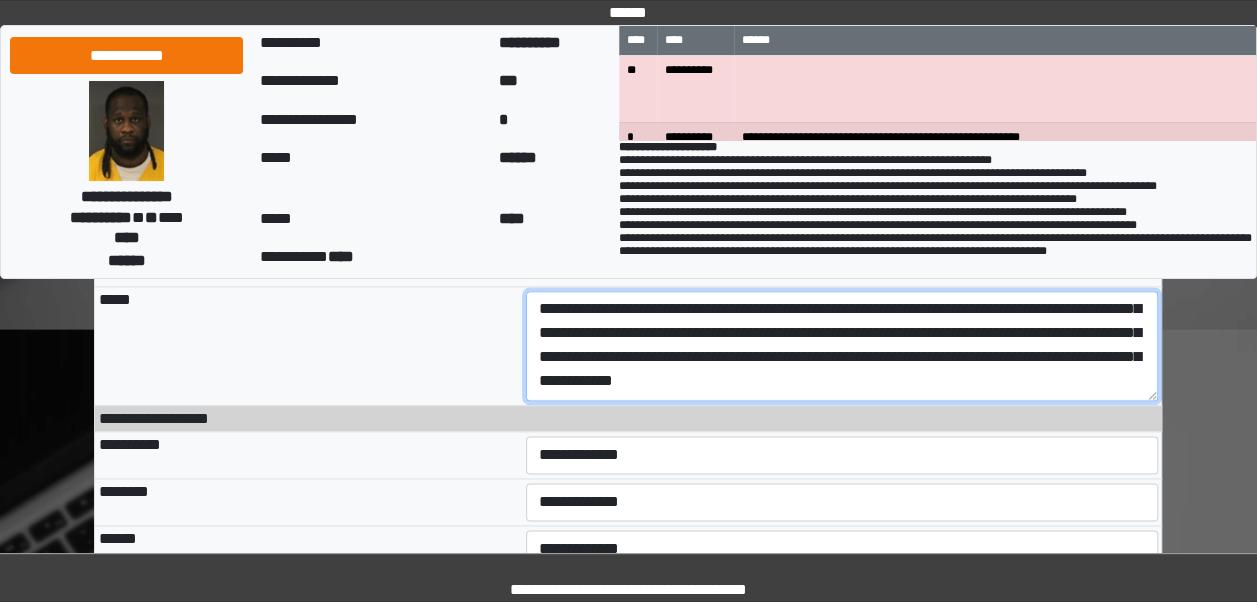 click on "**********" at bounding box center [842, 345] 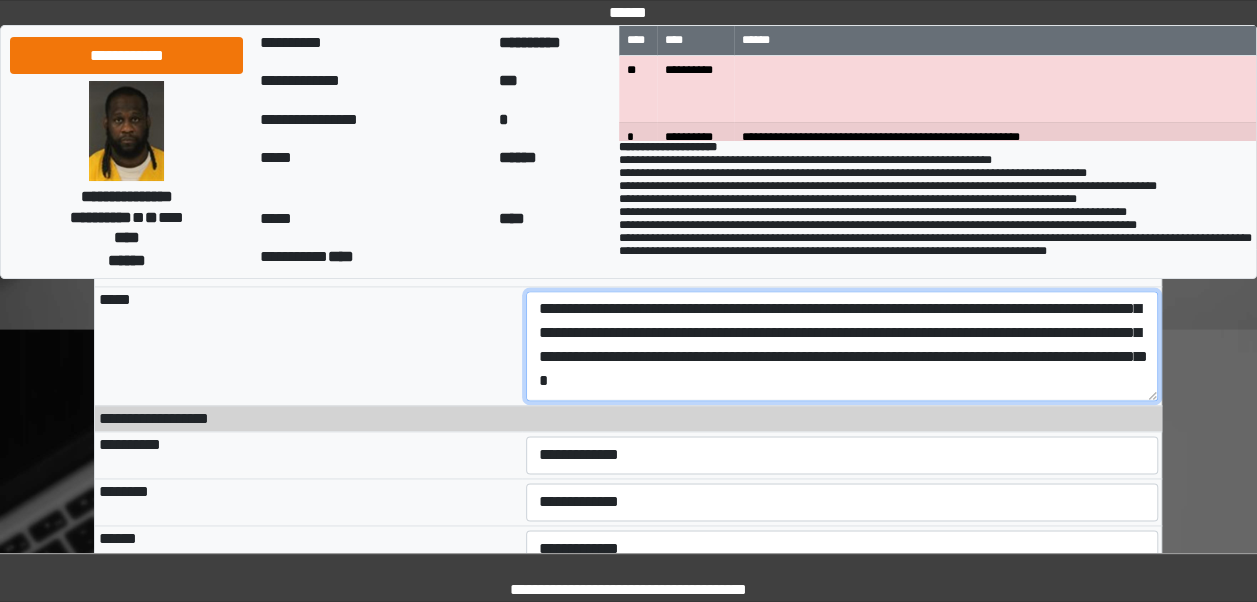click on "**********" at bounding box center [842, 345] 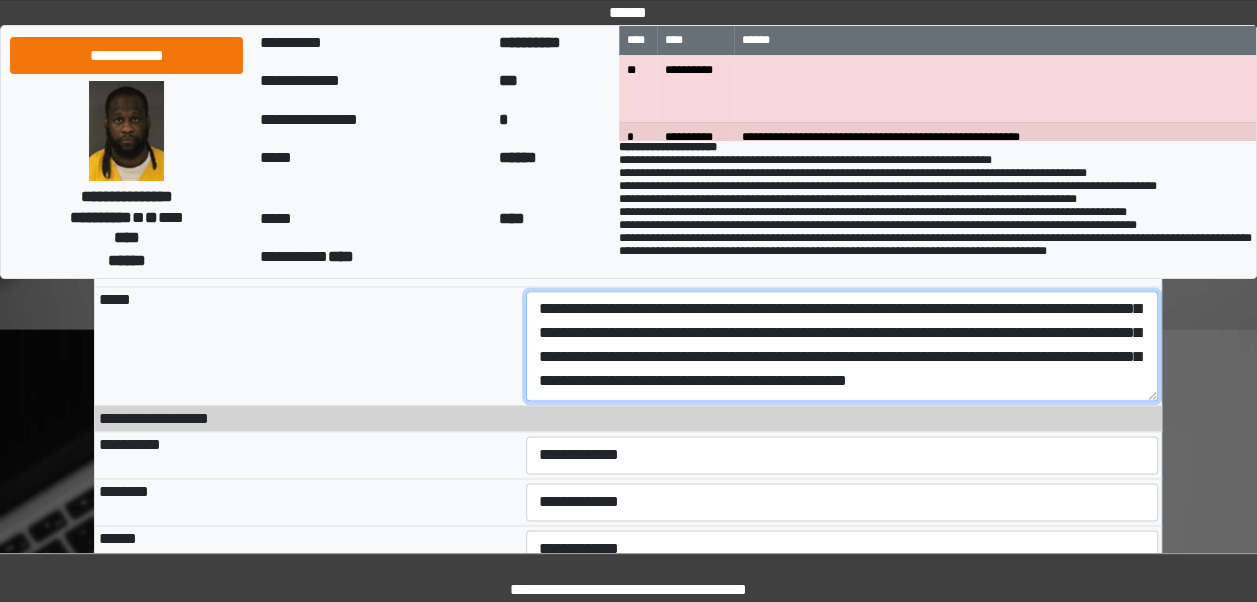 scroll, scrollTop: 144, scrollLeft: 0, axis: vertical 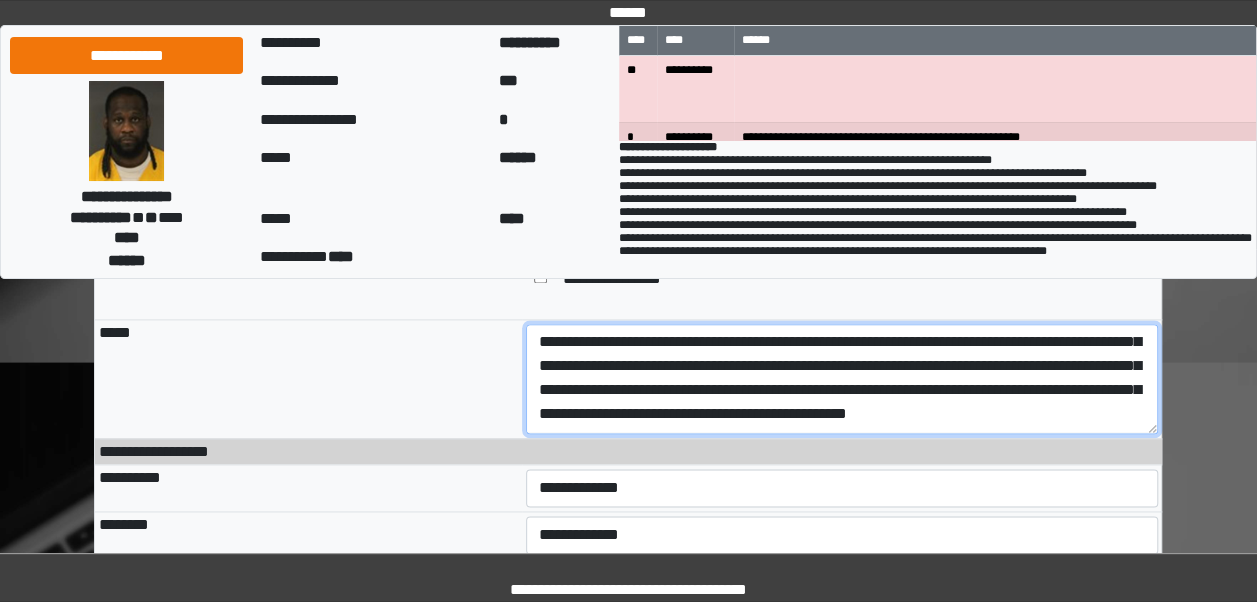 click on "**********" at bounding box center [842, 378] 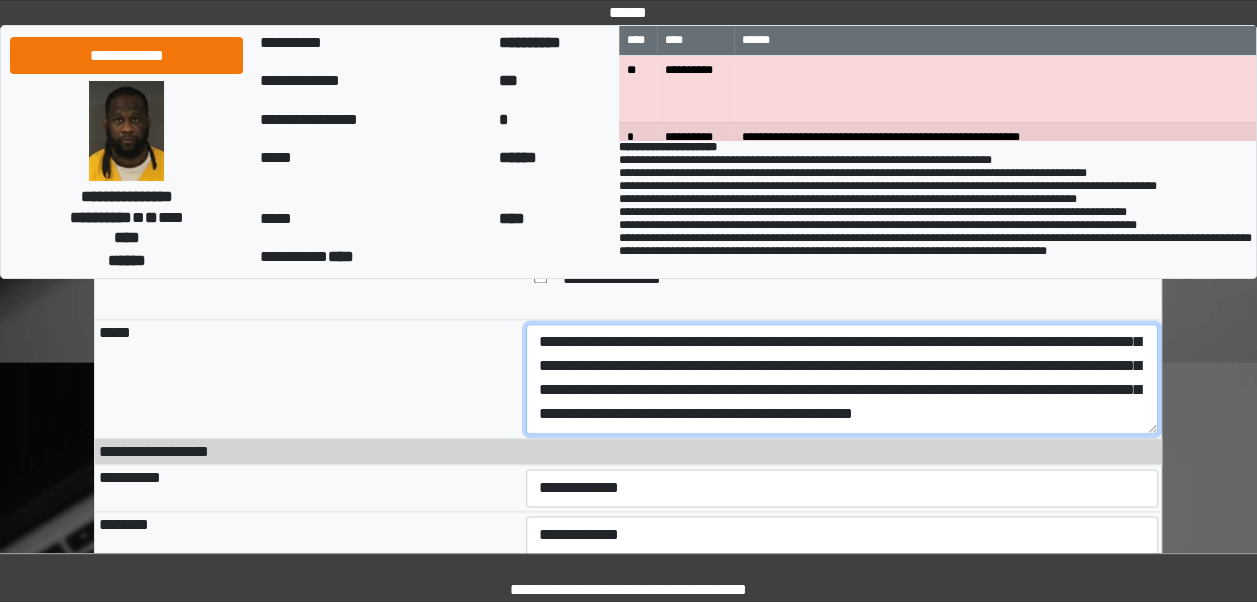 paste on "**********" 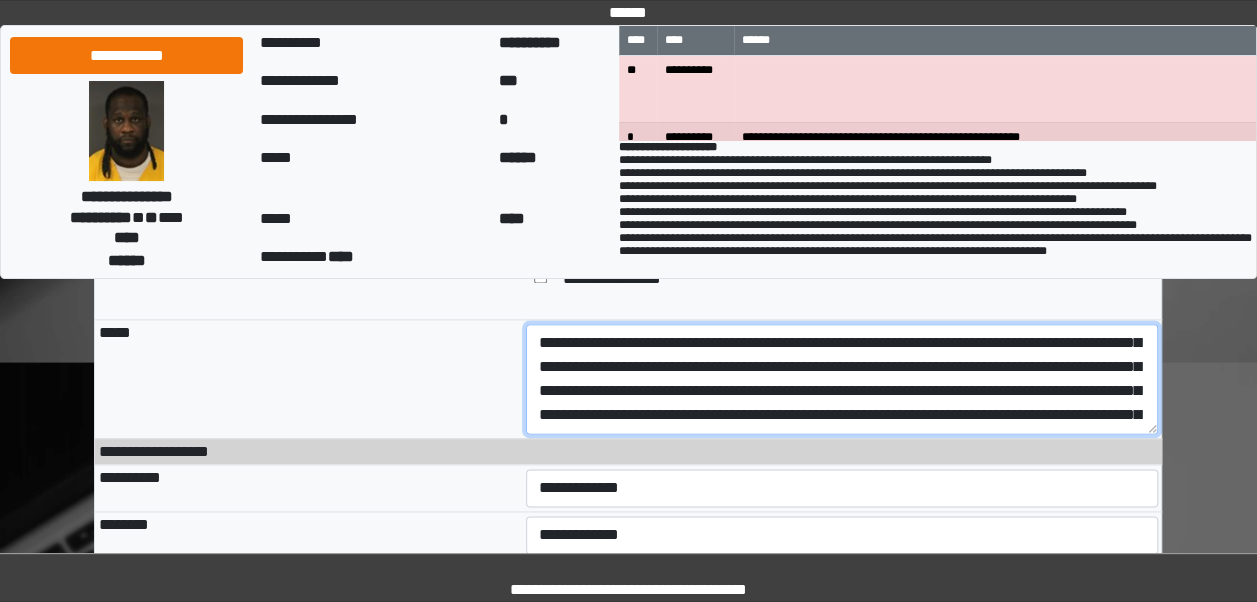 scroll, scrollTop: 280, scrollLeft: 0, axis: vertical 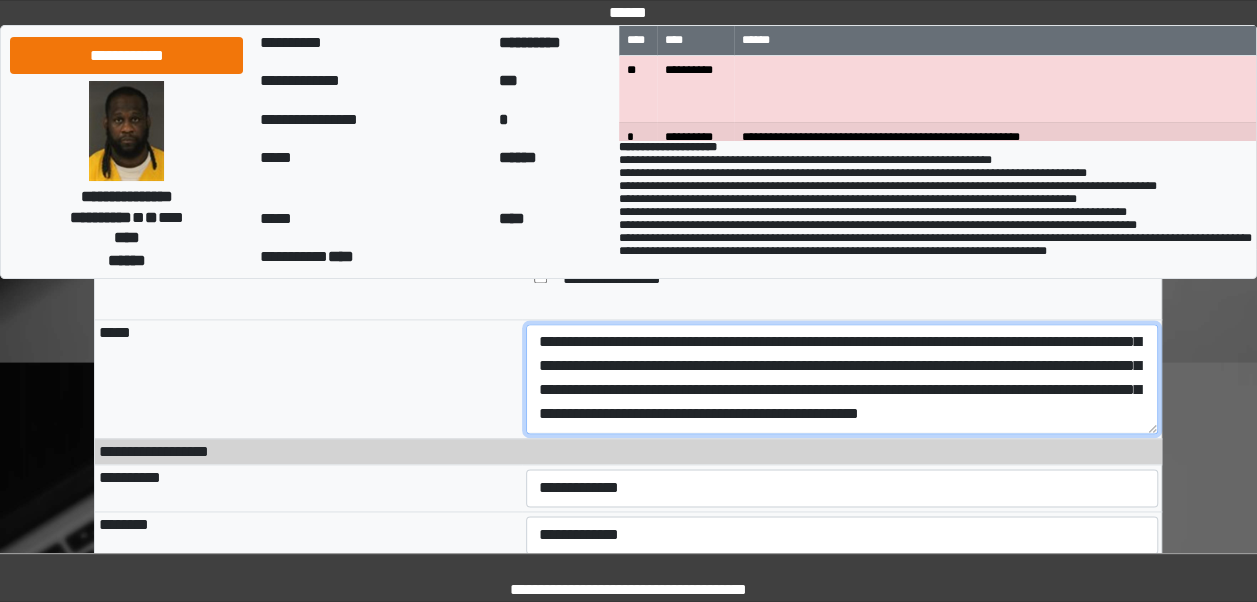 drag, startPoint x: 902, startPoint y: 344, endPoint x: 1076, endPoint y: 534, distance: 257.6354 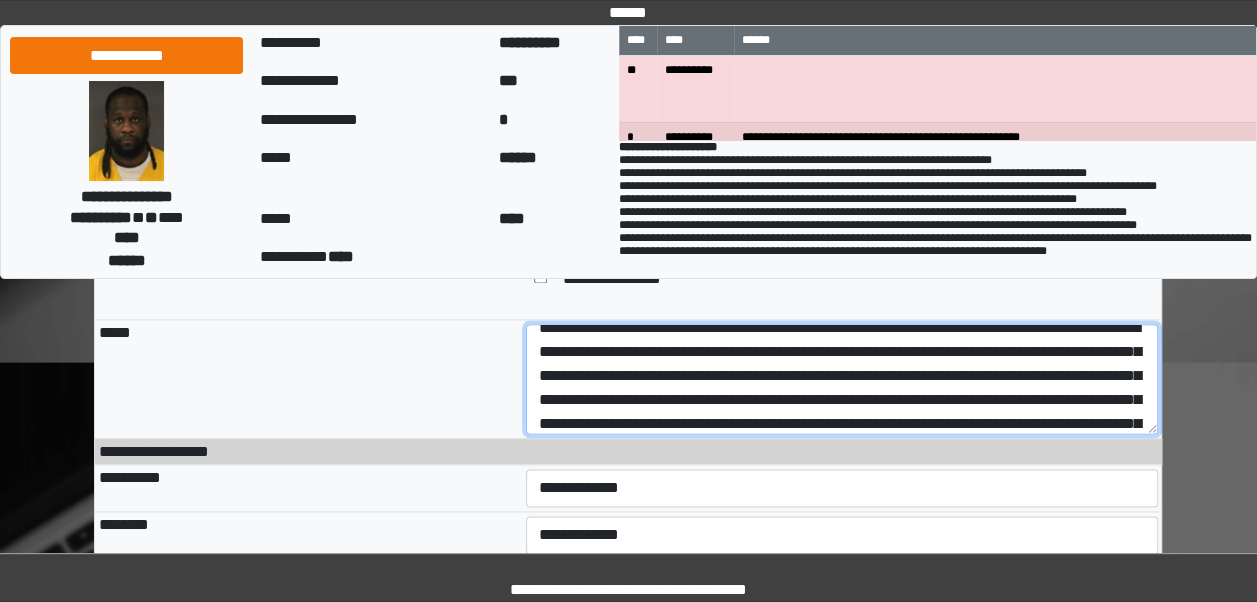 scroll, scrollTop: 14, scrollLeft: 0, axis: vertical 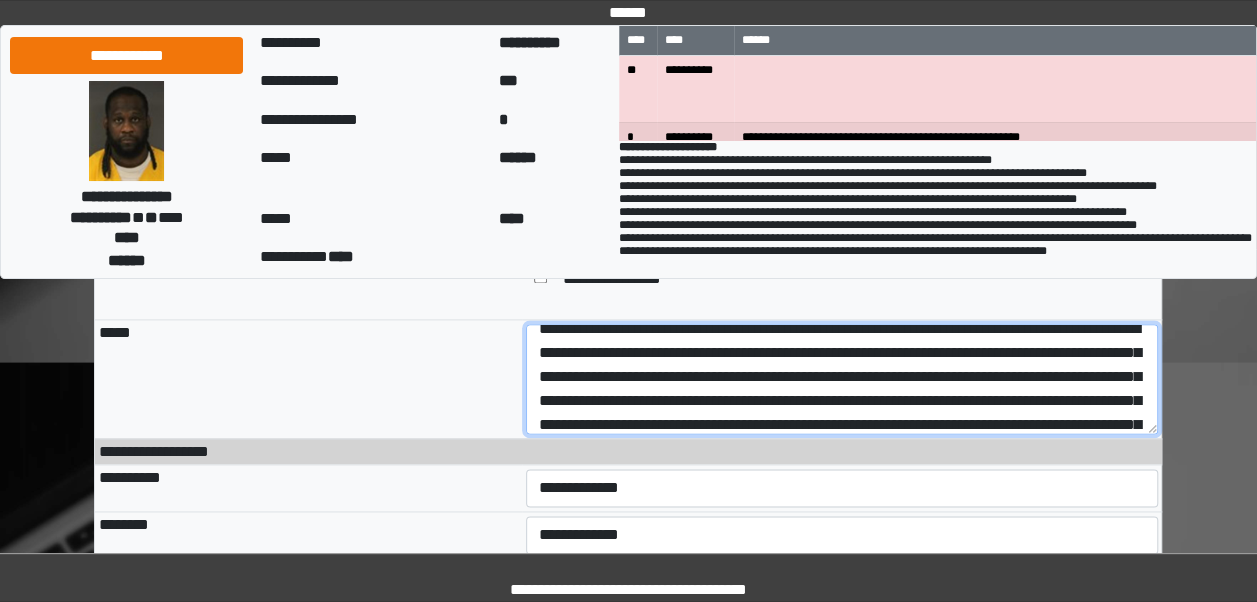 click on "**********" at bounding box center [842, 378] 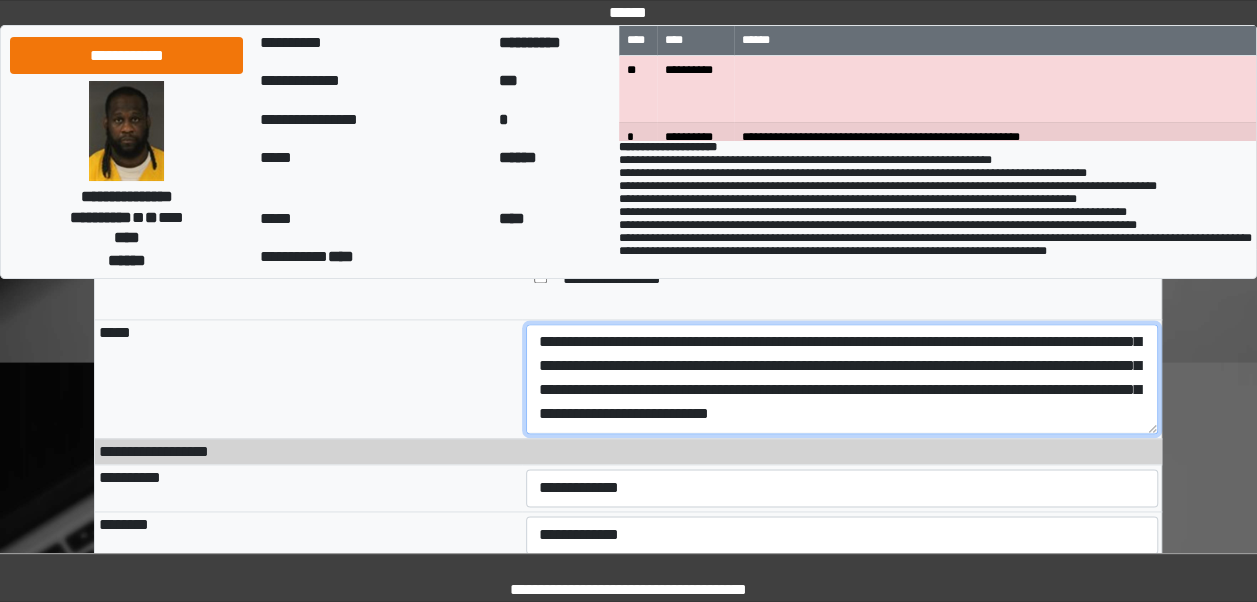 scroll, scrollTop: 168, scrollLeft: 0, axis: vertical 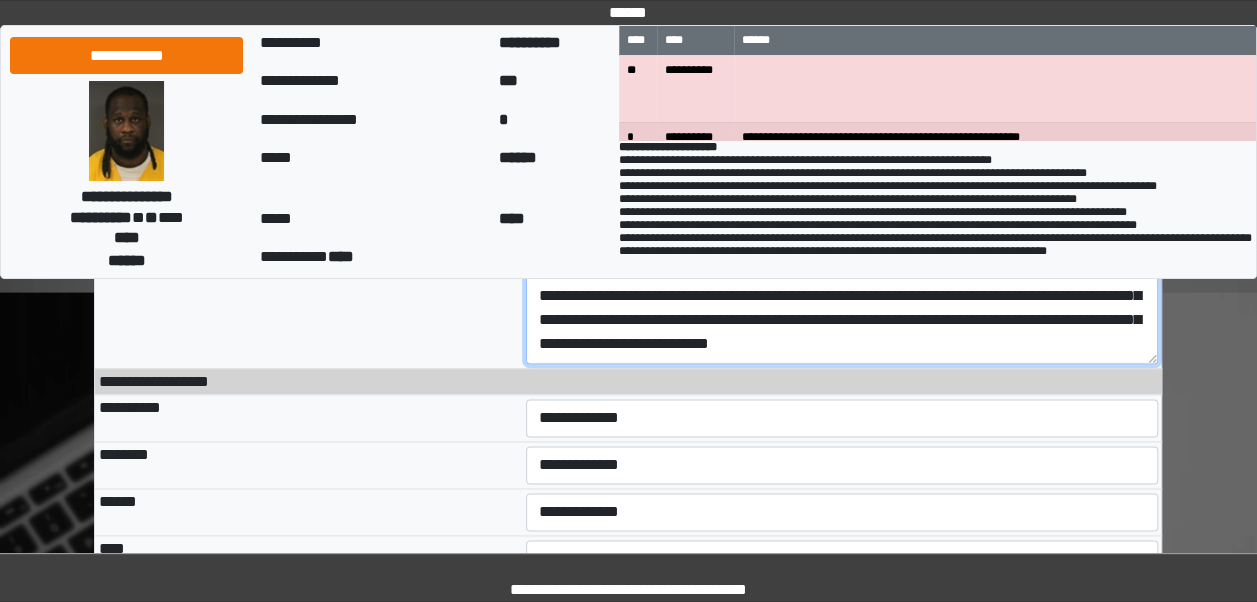 type on "**********" 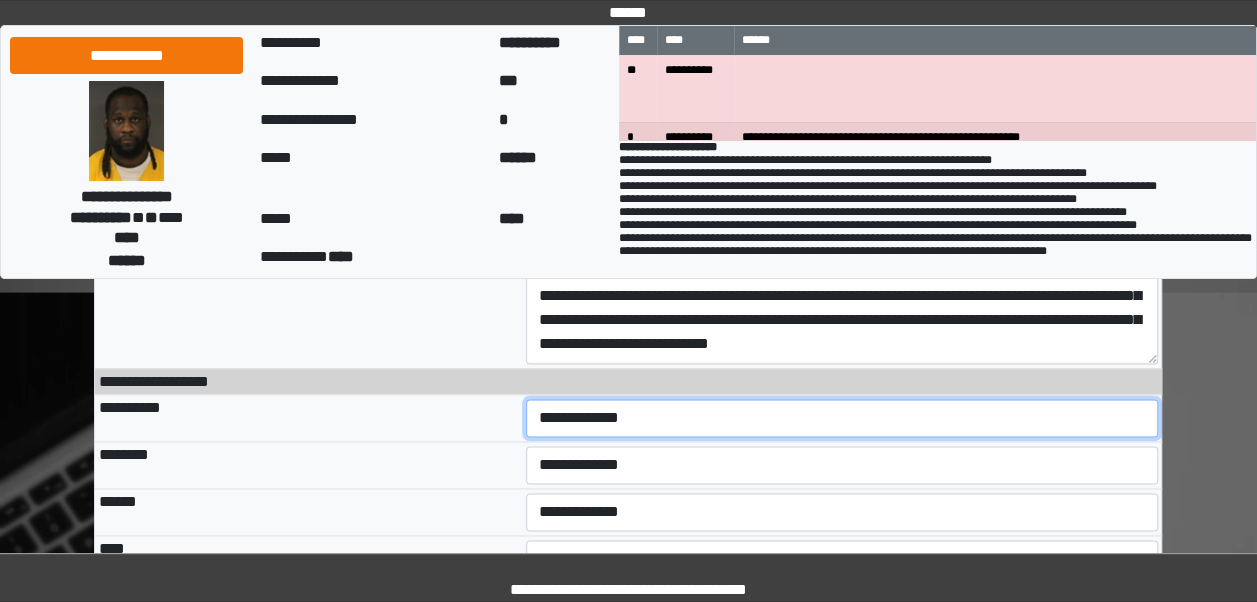 click on "**********" at bounding box center [842, 418] 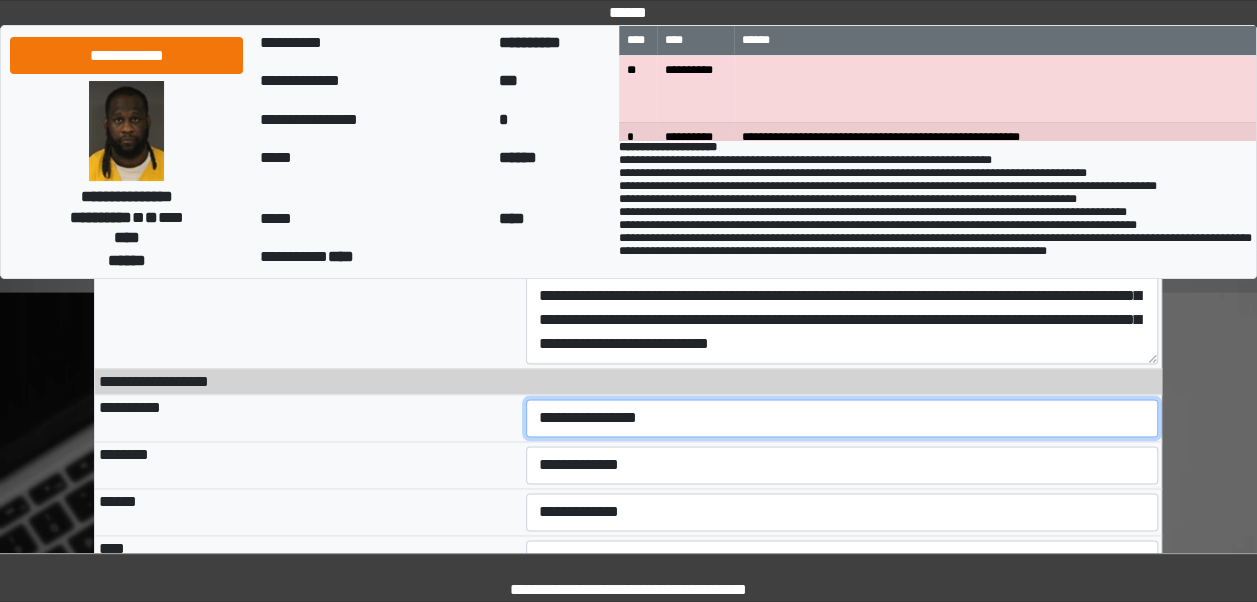 click on "**********" at bounding box center (842, 418) 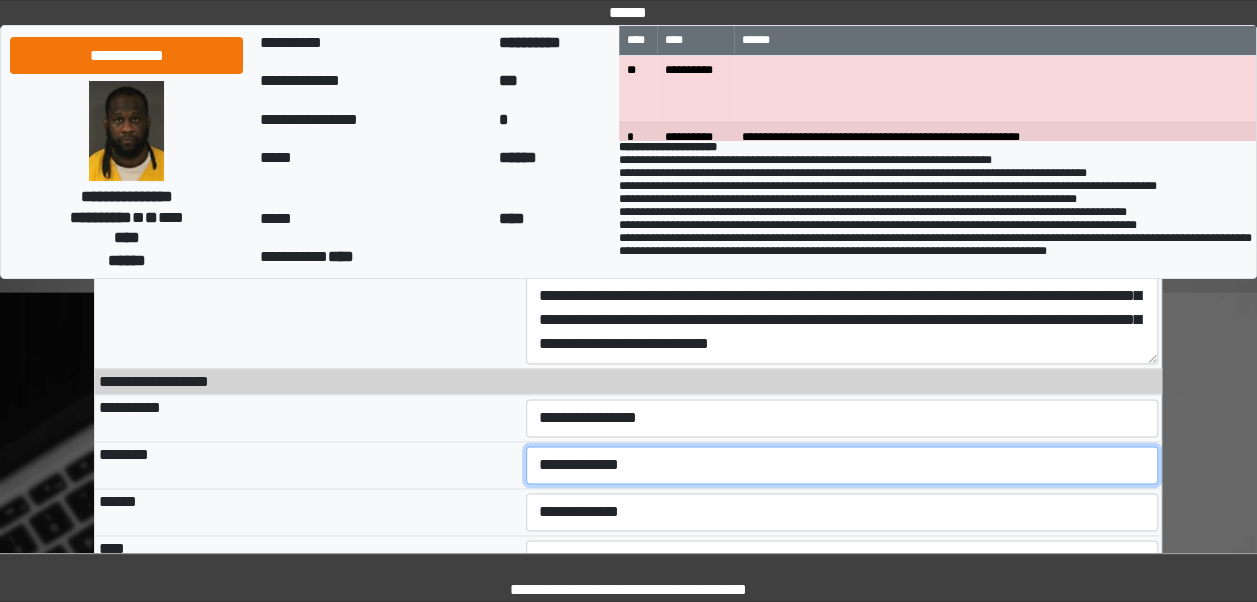 click on "**********" at bounding box center (842, 465) 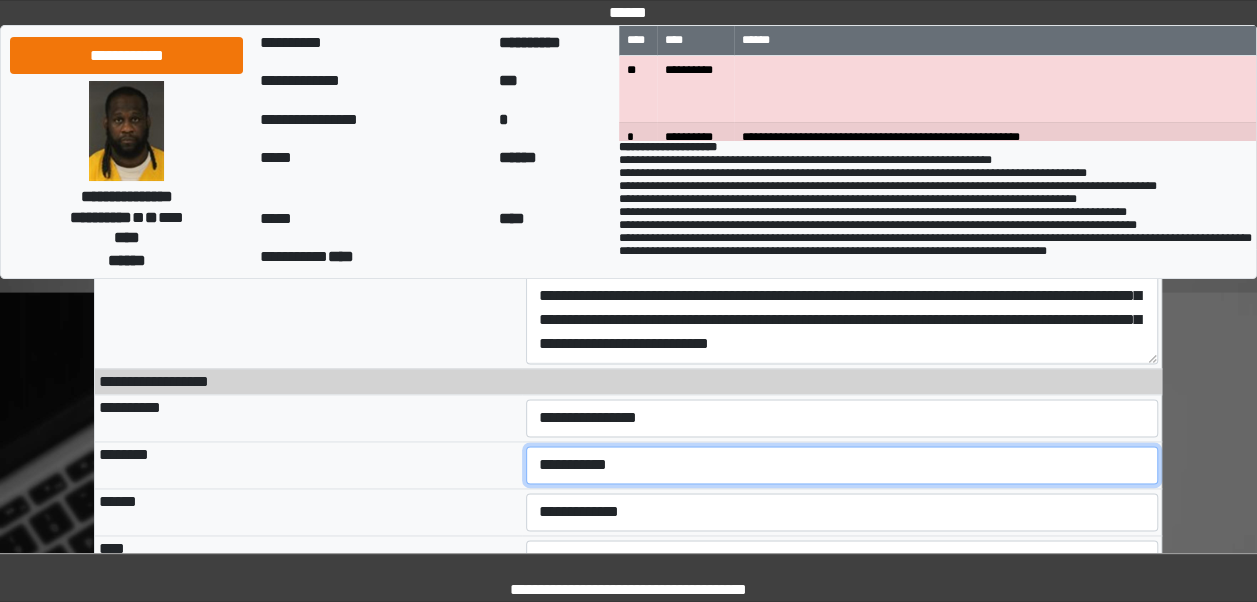click on "**********" at bounding box center (842, 465) 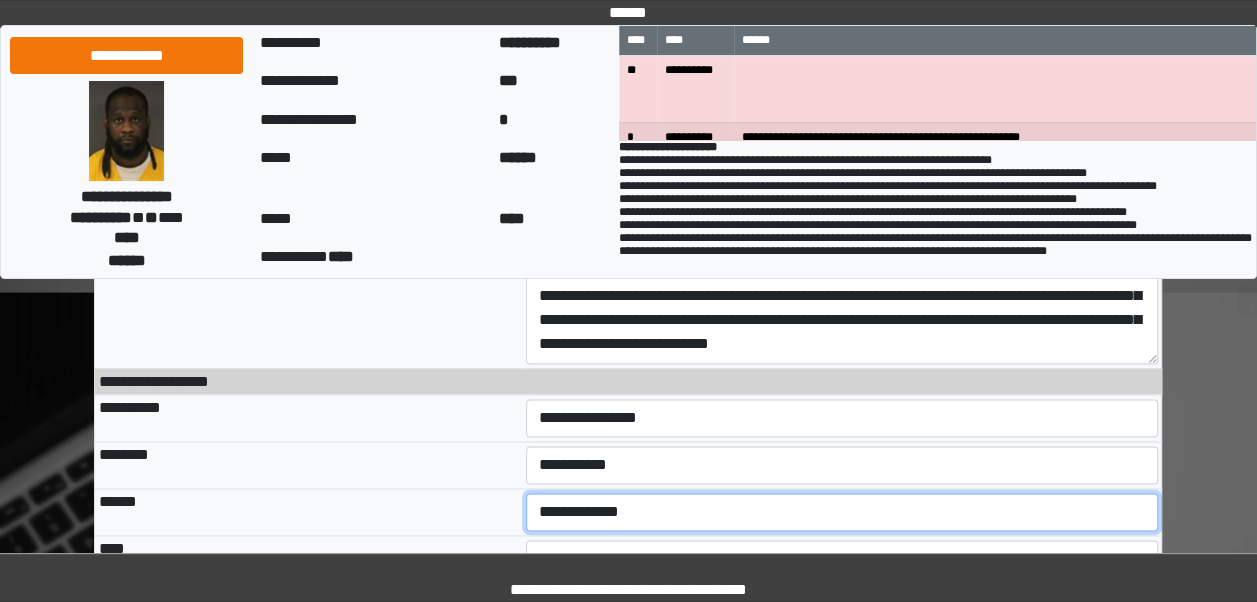 click on "**********" at bounding box center (842, 512) 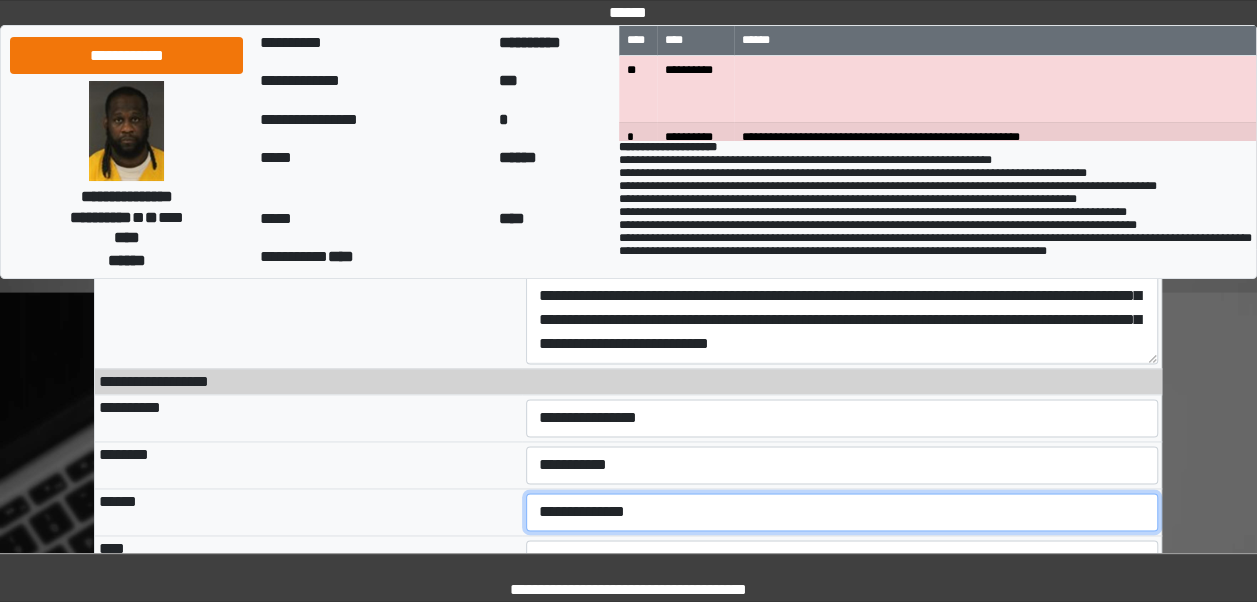 click on "**********" at bounding box center [842, 512] 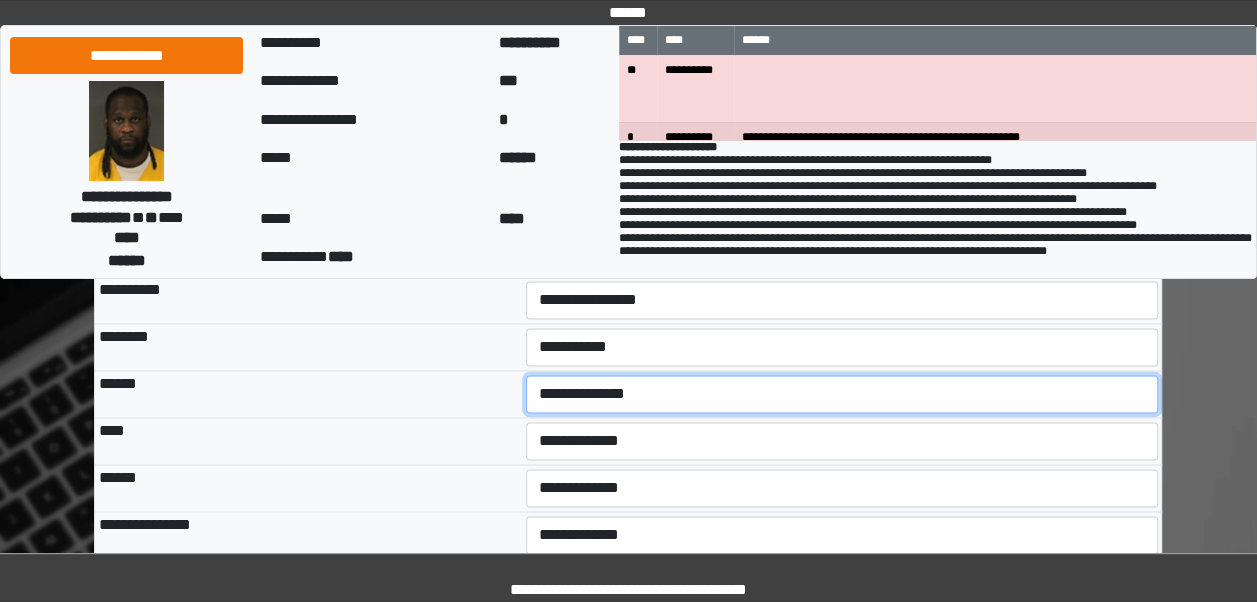 scroll, scrollTop: 1351, scrollLeft: 0, axis: vertical 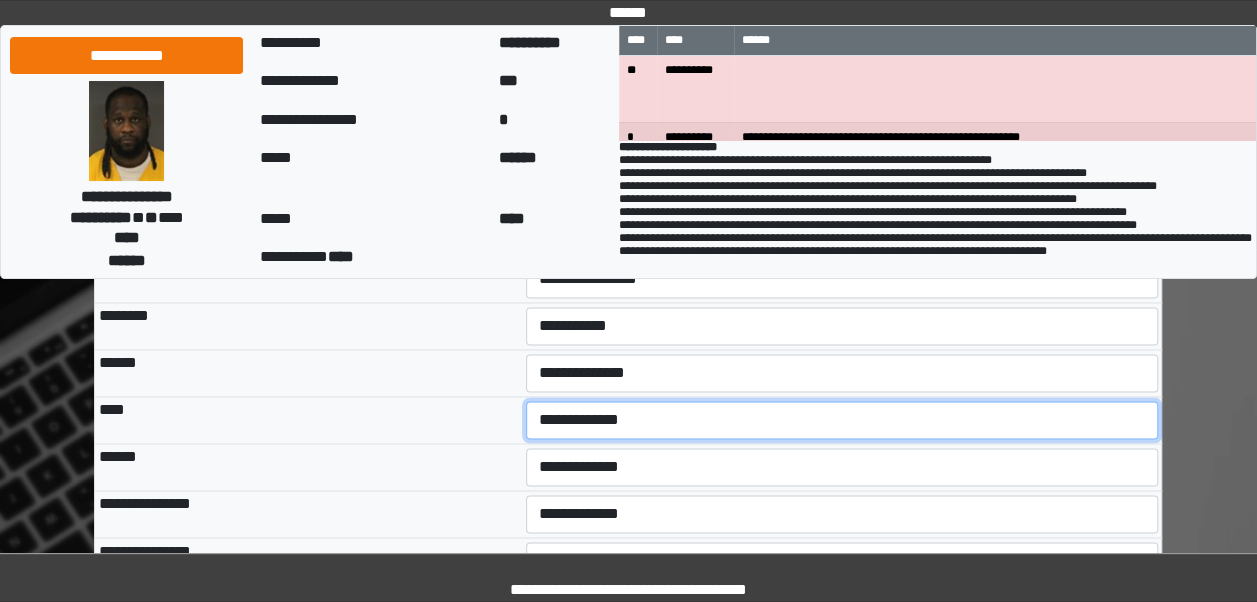 click on "**********" at bounding box center (842, 420) 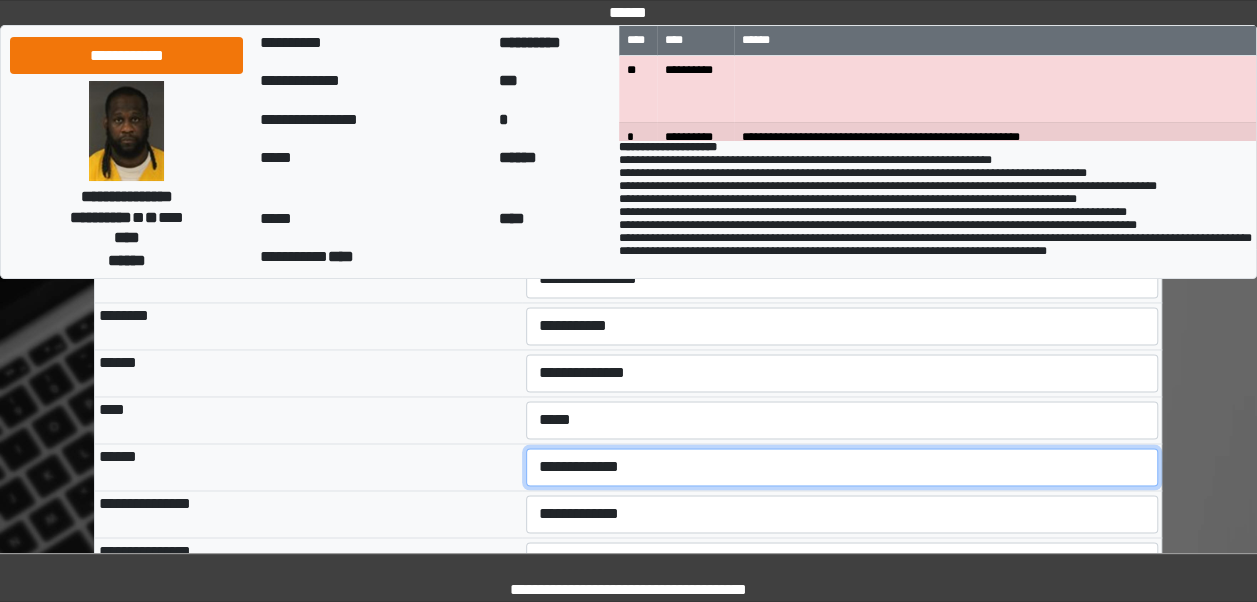 click on "**********" at bounding box center [842, 467] 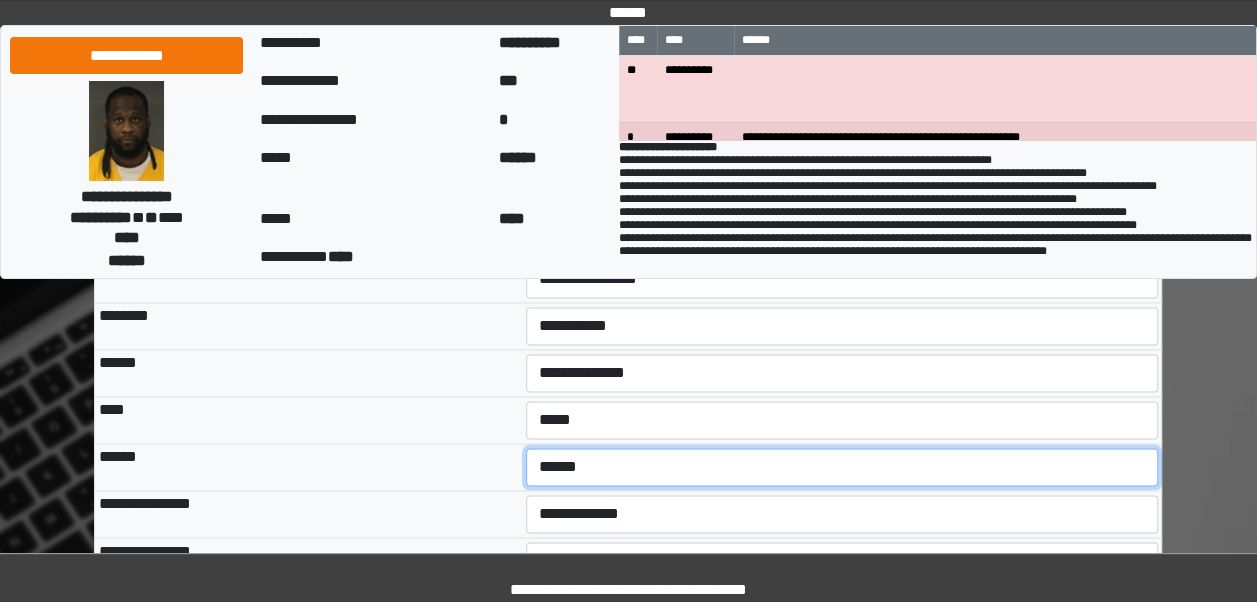 click on "**********" at bounding box center (842, 467) 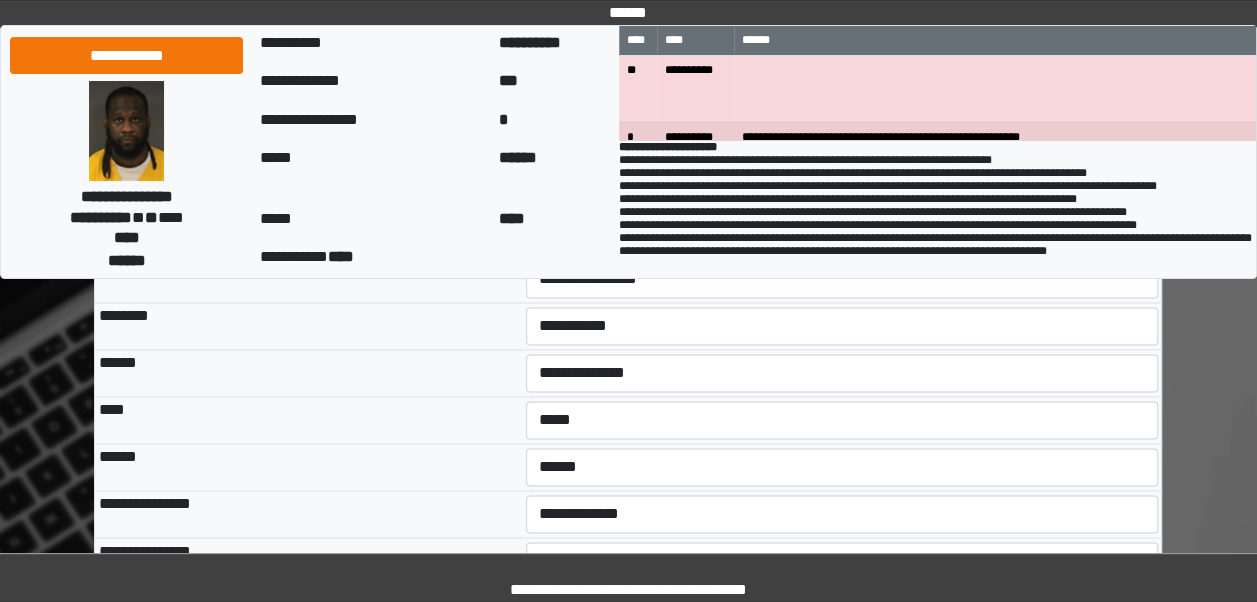 click on "******" at bounding box center (308, 466) 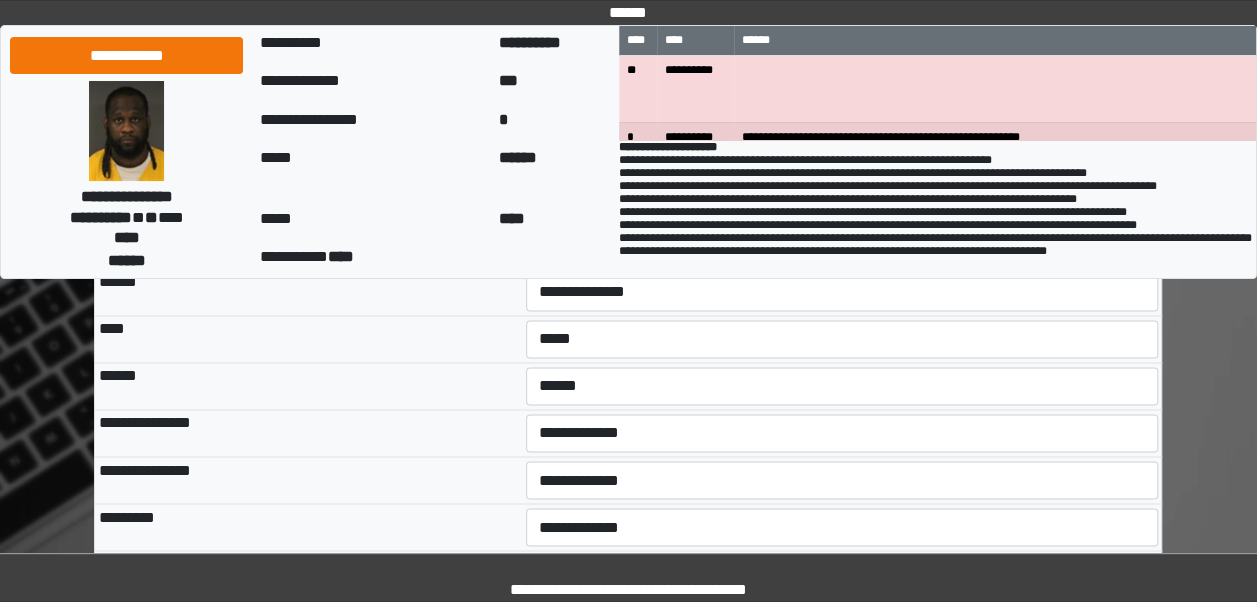 scroll, scrollTop: 1453, scrollLeft: 0, axis: vertical 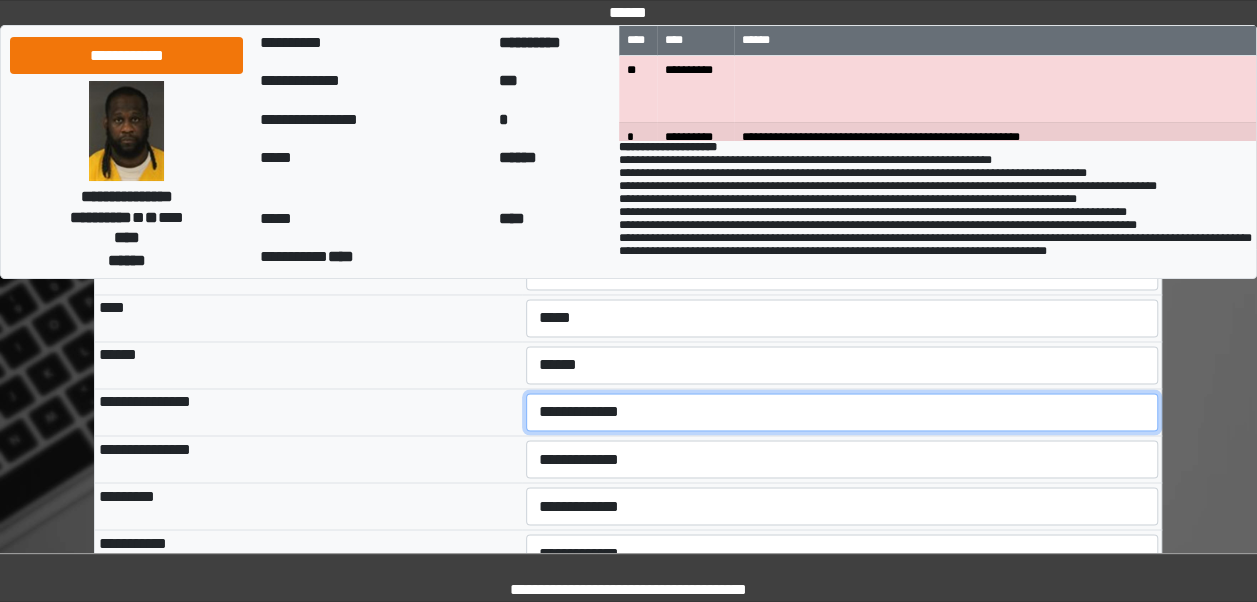 click on "**********" at bounding box center [842, 412] 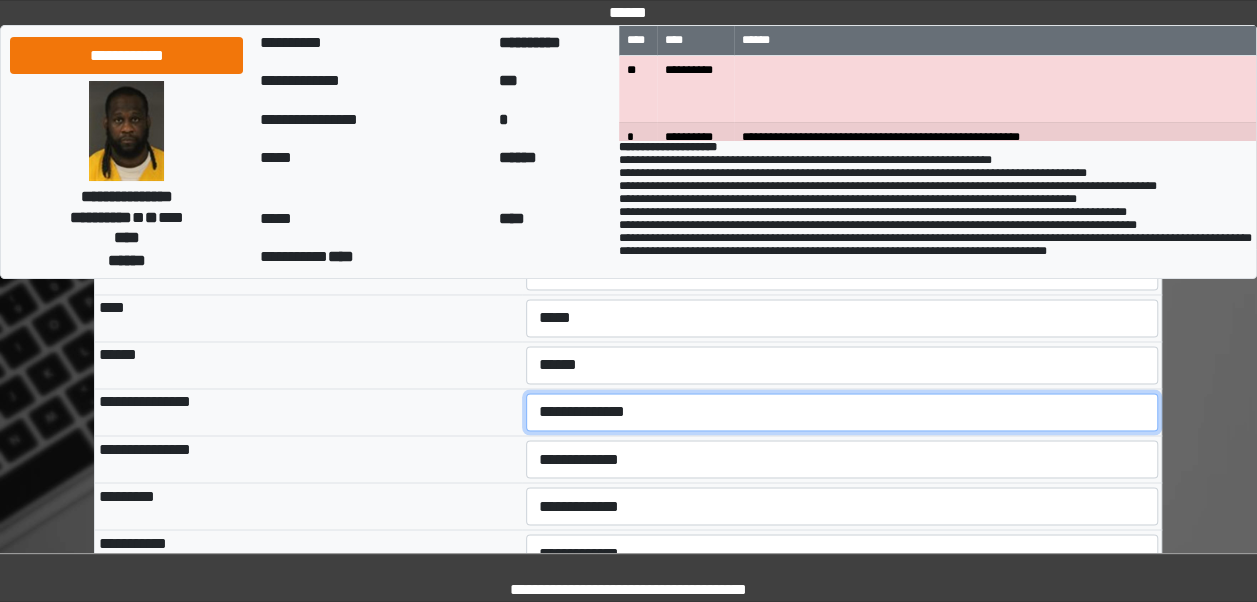 click on "**********" at bounding box center [842, 412] 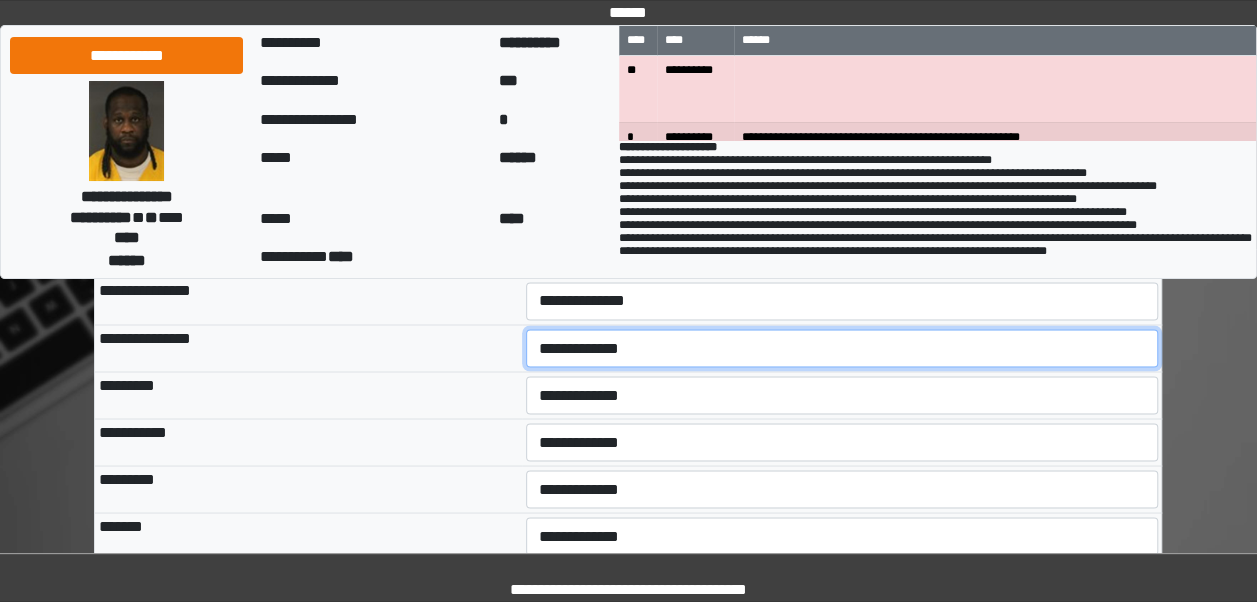 click on "**********" at bounding box center [842, 348] 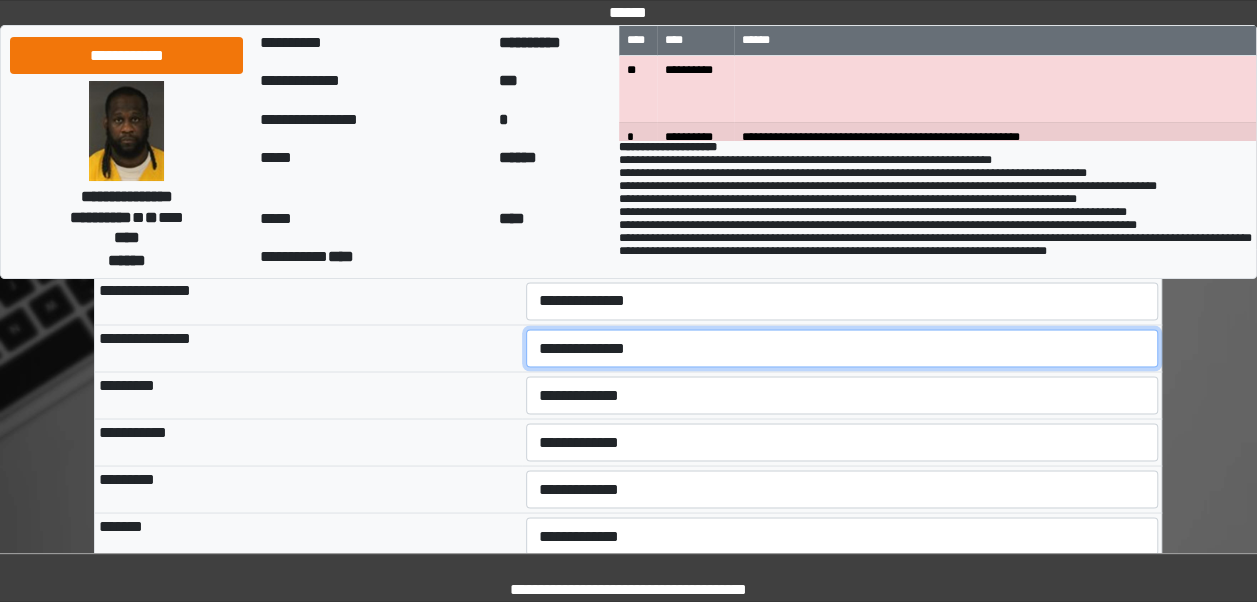 click on "**********" at bounding box center [842, 348] 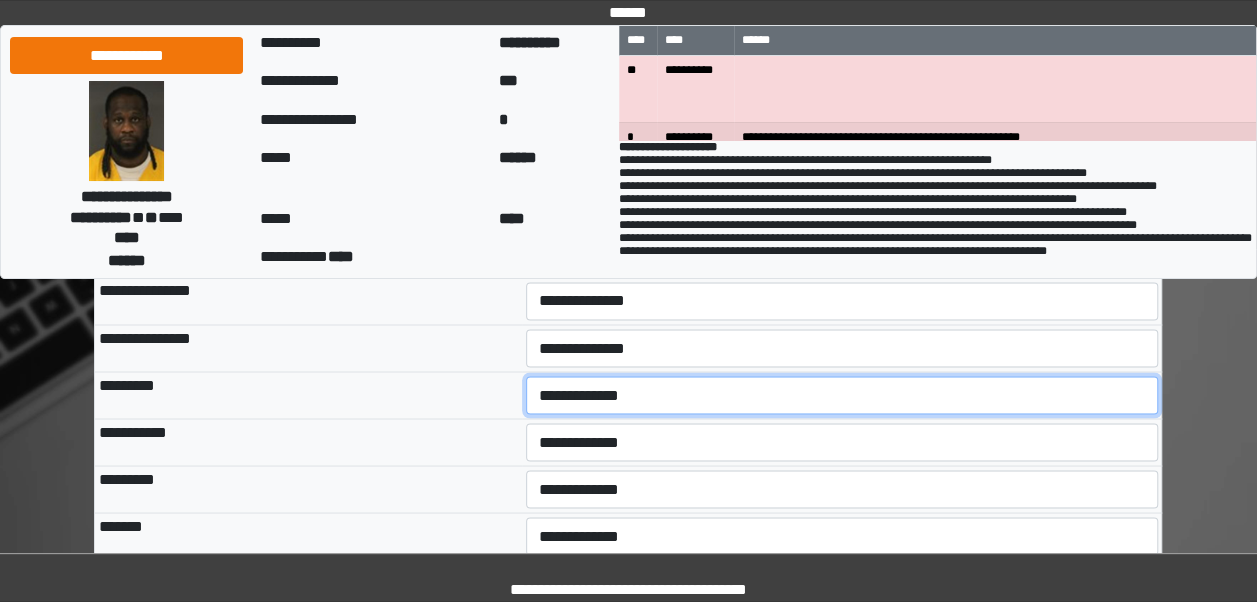 click on "**********" at bounding box center (842, 395) 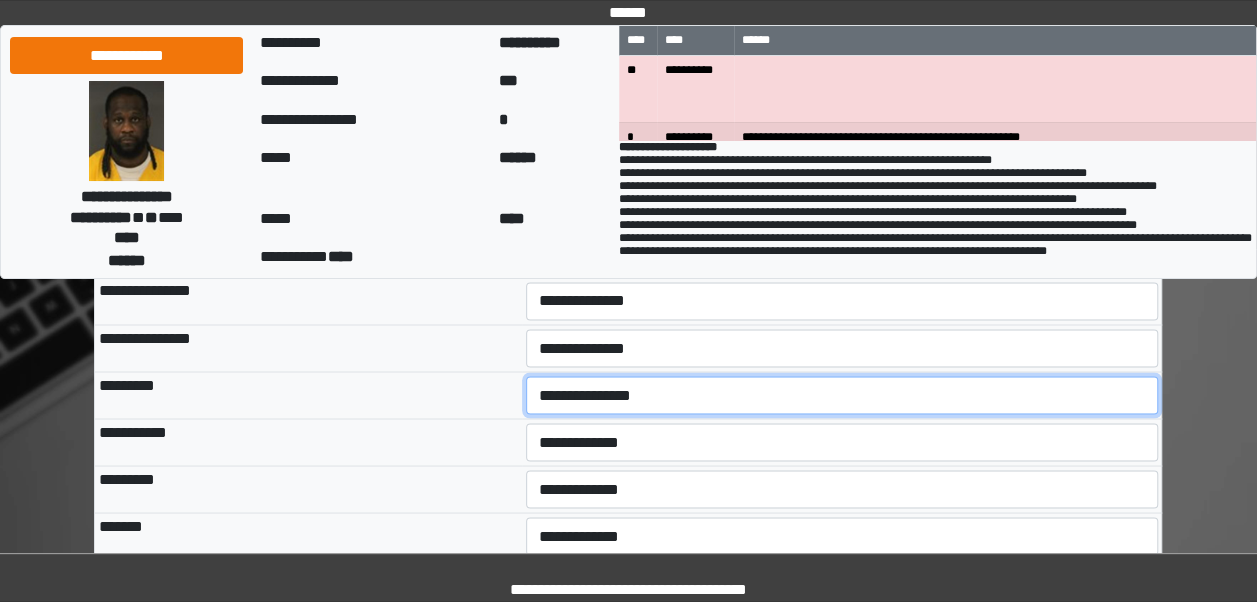 click on "**********" at bounding box center [842, 395] 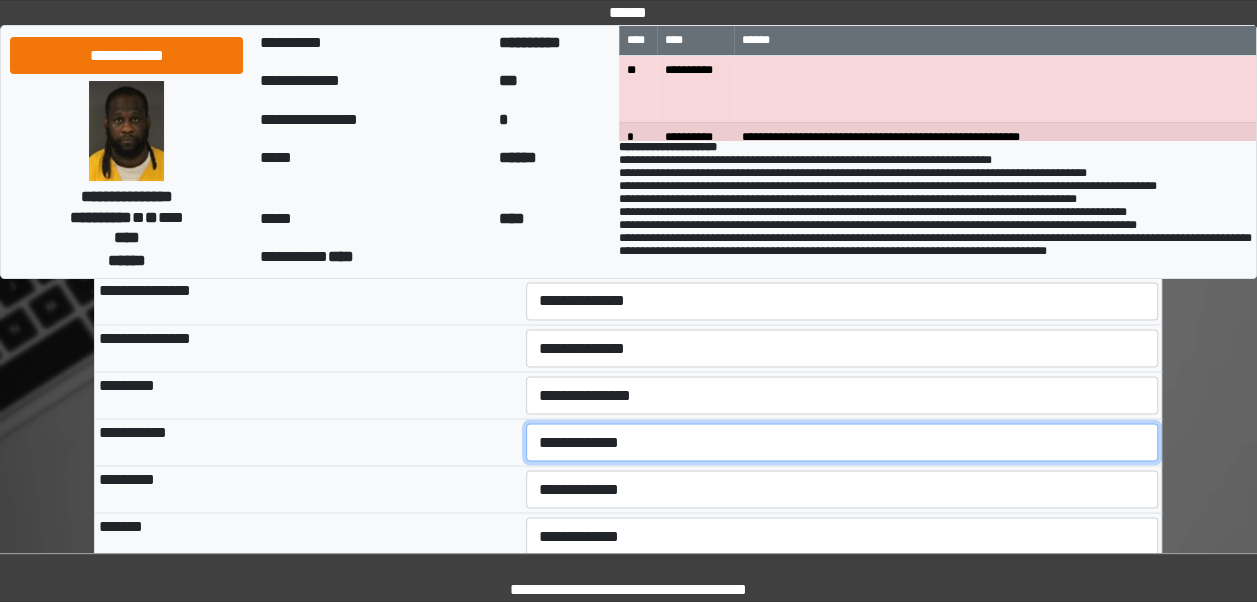 click on "**********" at bounding box center (842, 442) 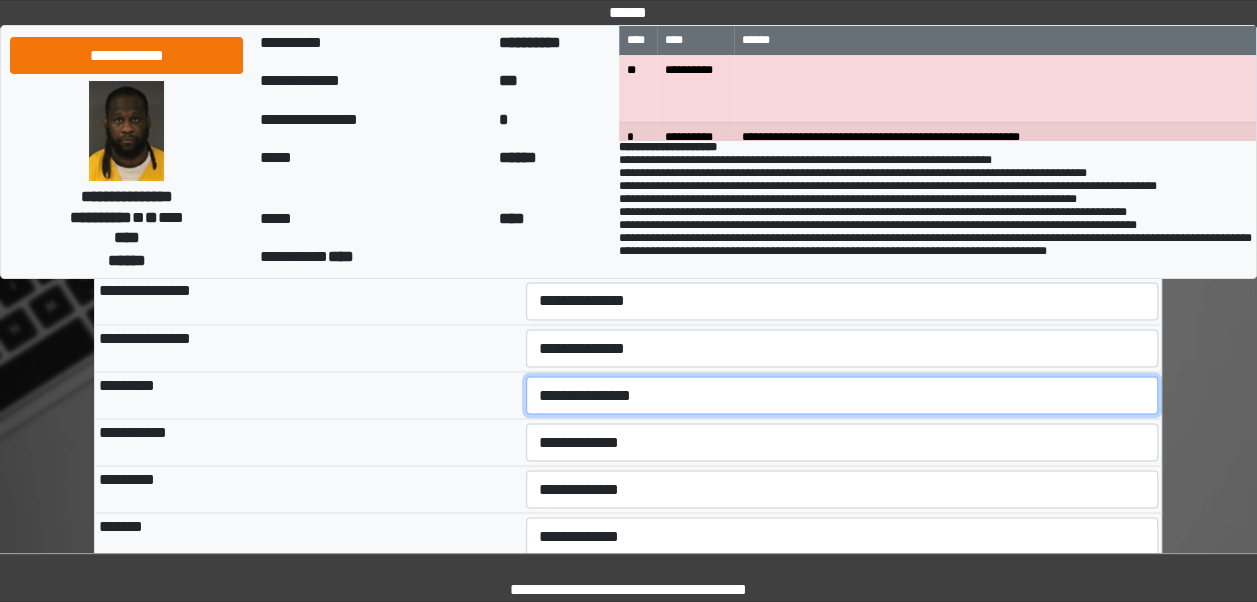 click on "**********" at bounding box center (842, 395) 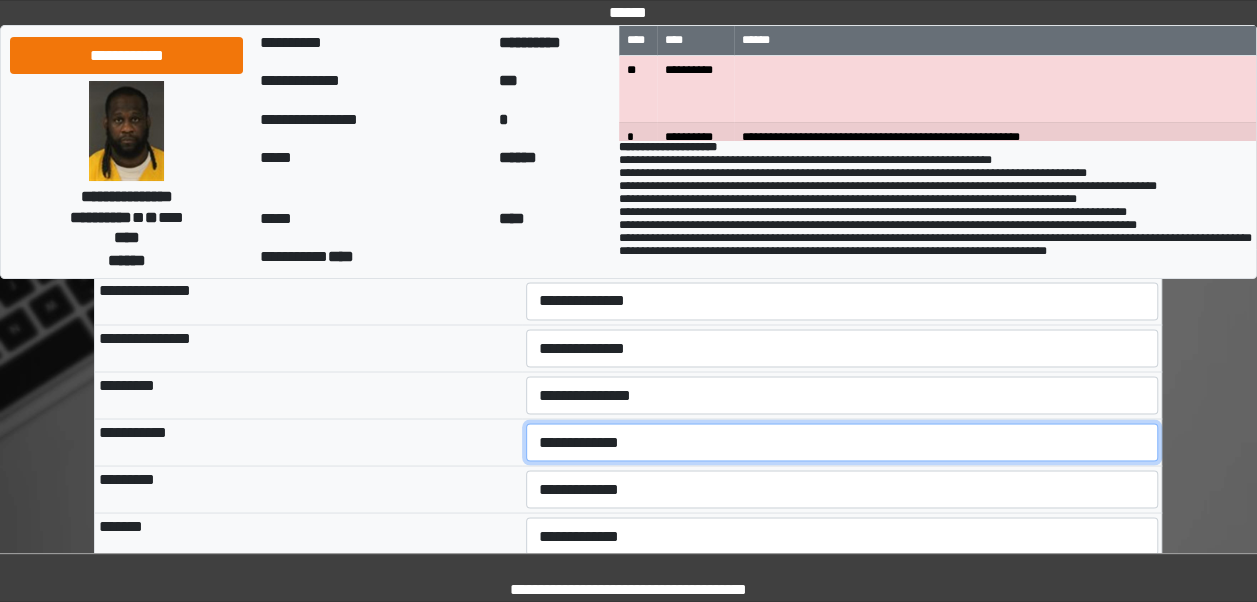 click on "**********" at bounding box center [842, 442] 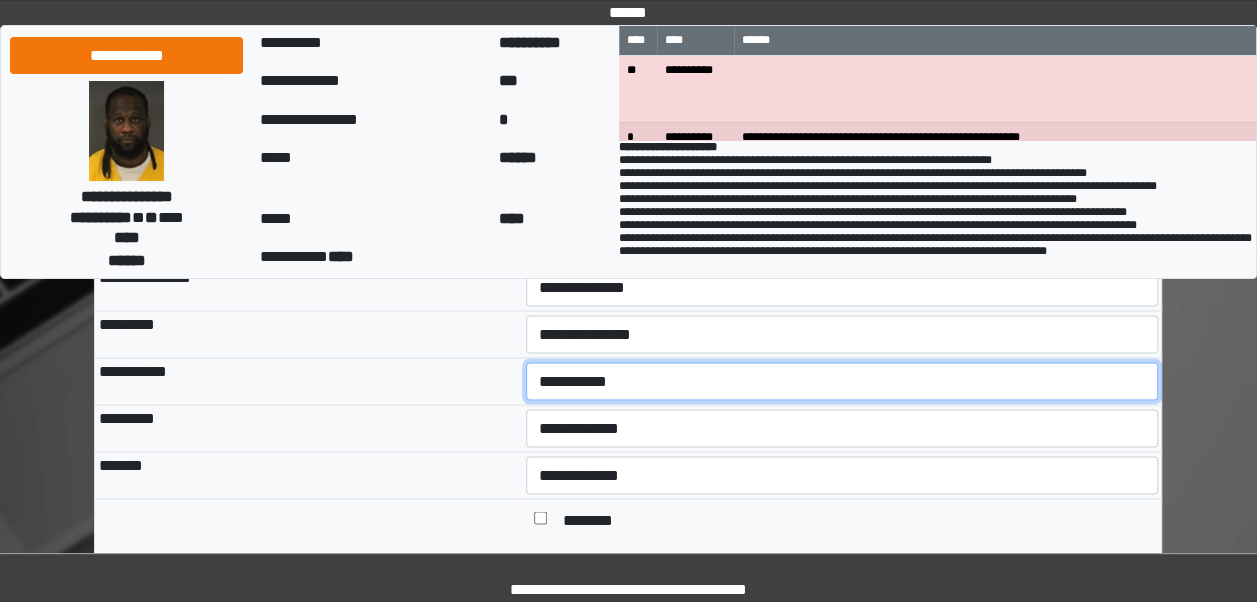 scroll, scrollTop: 1627, scrollLeft: 0, axis: vertical 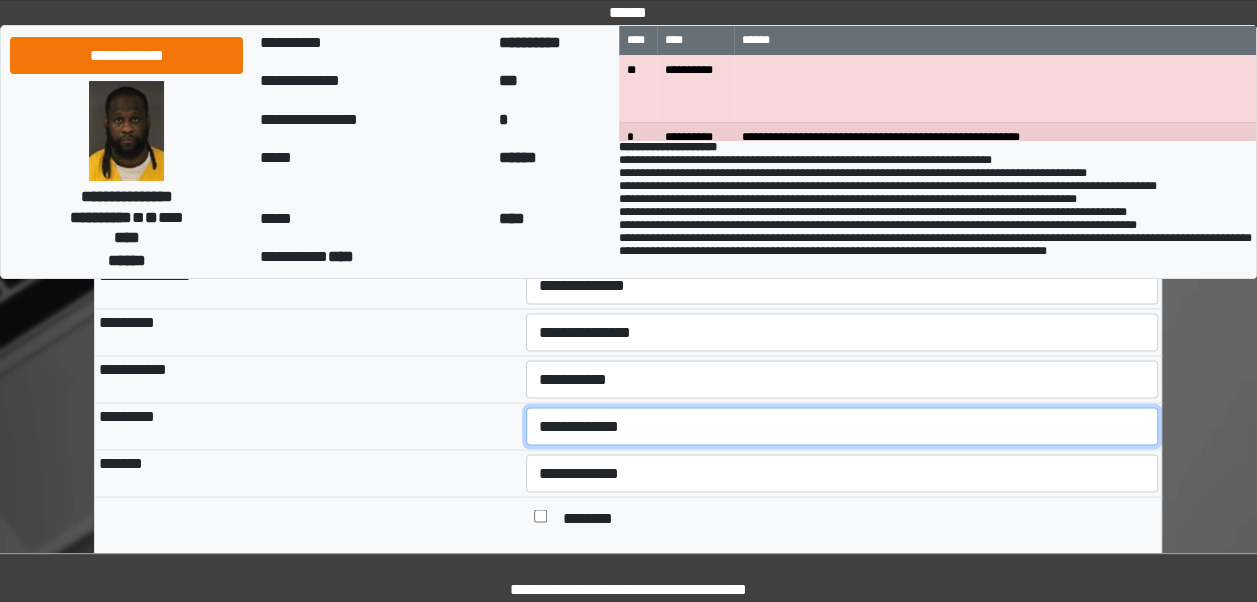 click on "**********" at bounding box center (842, 426) 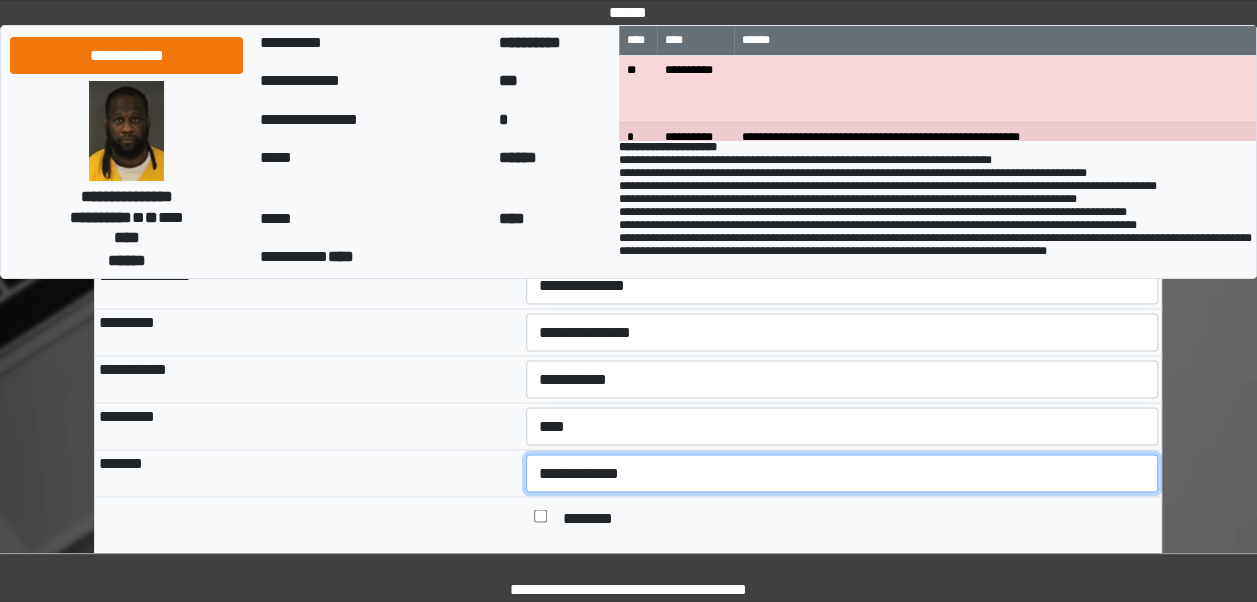click on "**********" at bounding box center [842, 473] 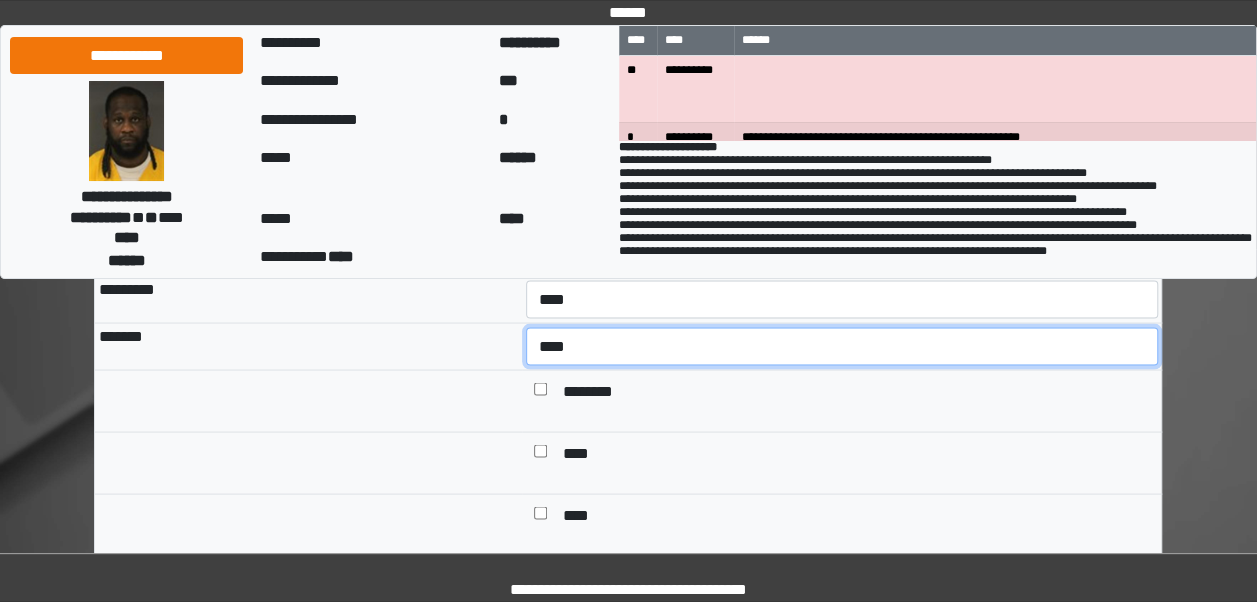 scroll, scrollTop: 1755, scrollLeft: 0, axis: vertical 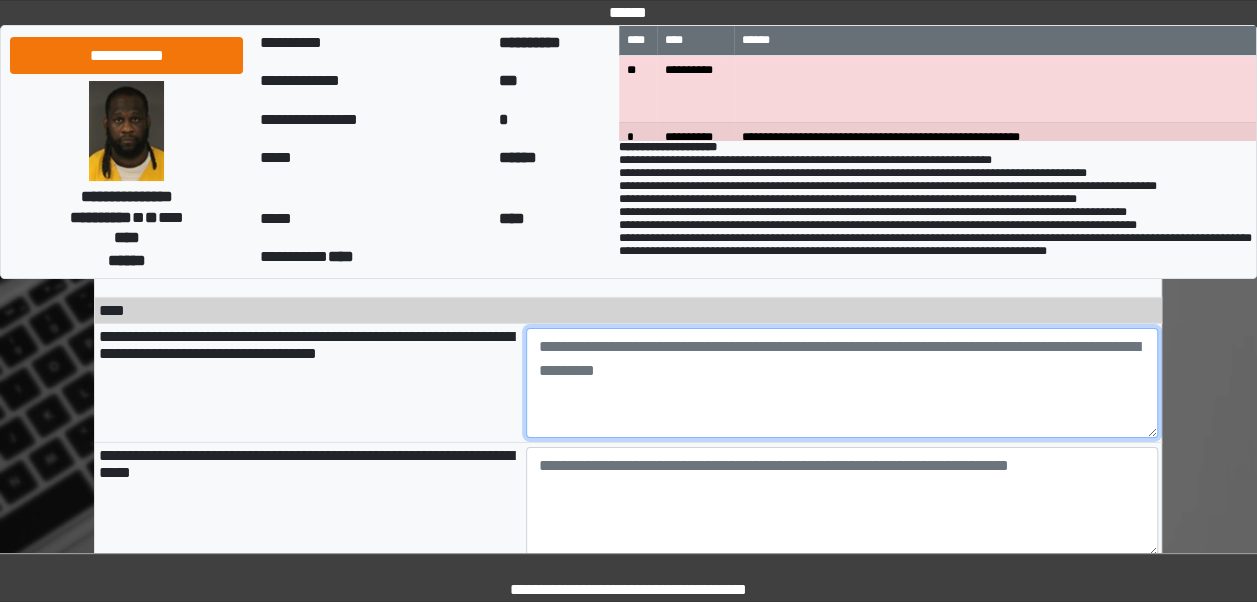 click at bounding box center (842, 383) 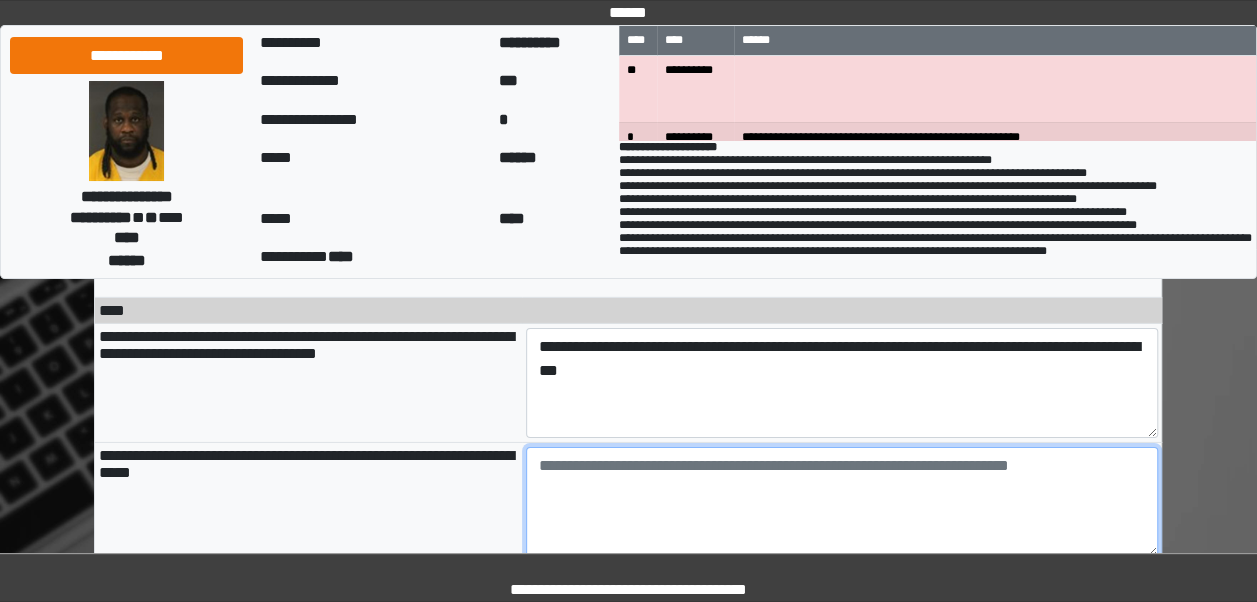 click at bounding box center [842, 502] 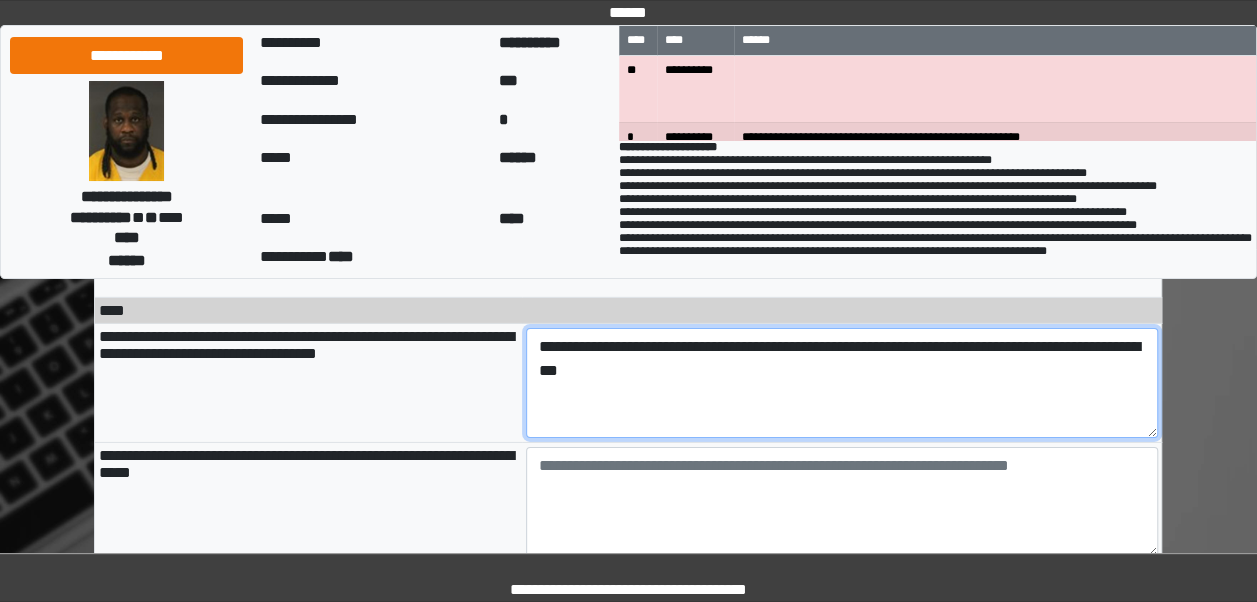 click on "**********" at bounding box center [842, 383] 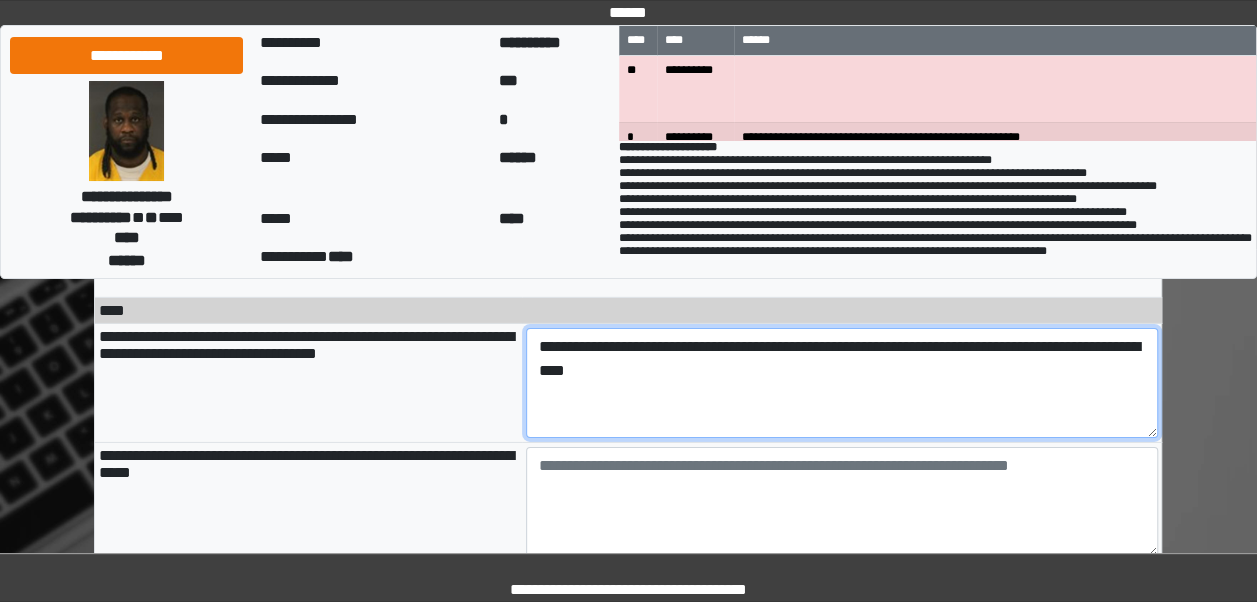 paste on "**********" 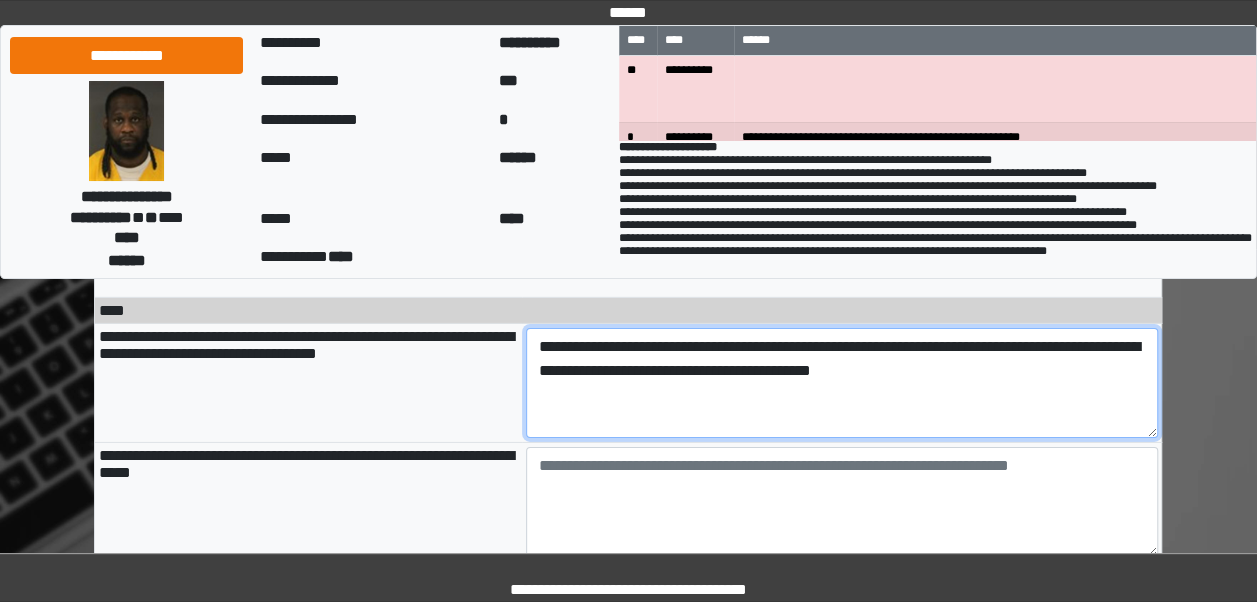 type on "**********" 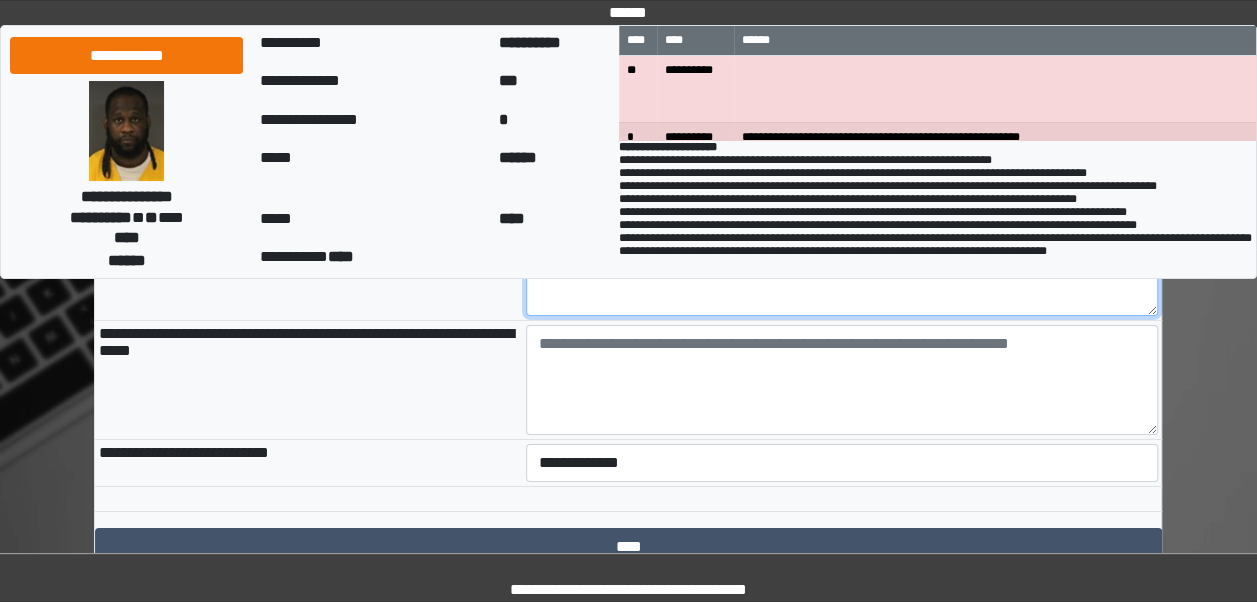 scroll, scrollTop: 3184, scrollLeft: 0, axis: vertical 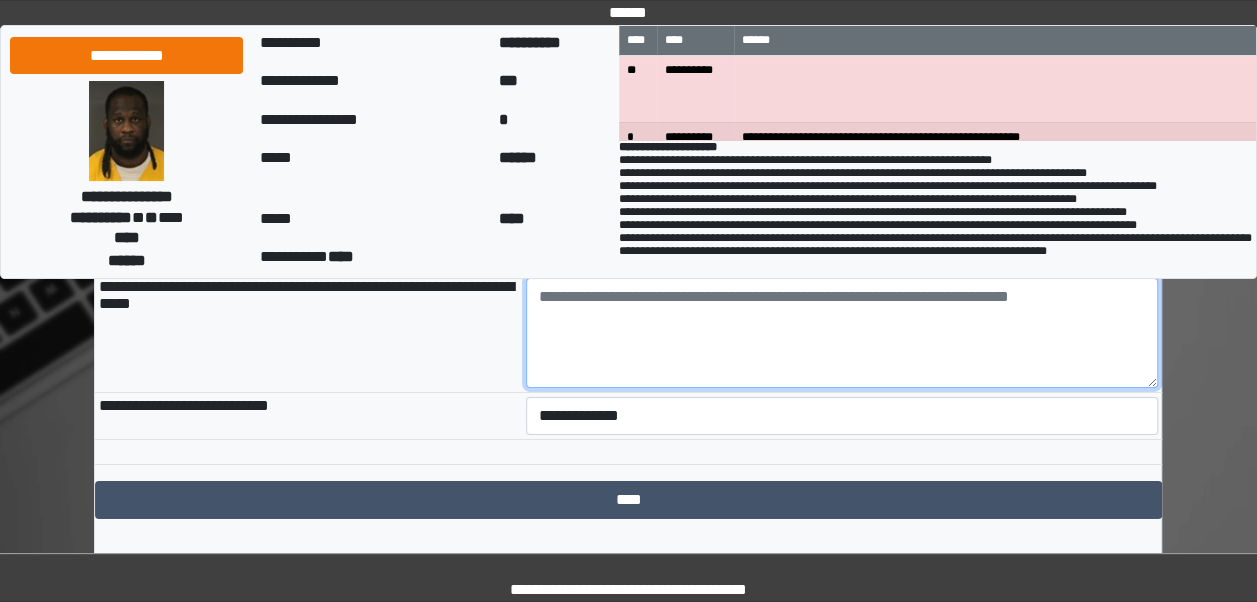 click at bounding box center [842, 333] 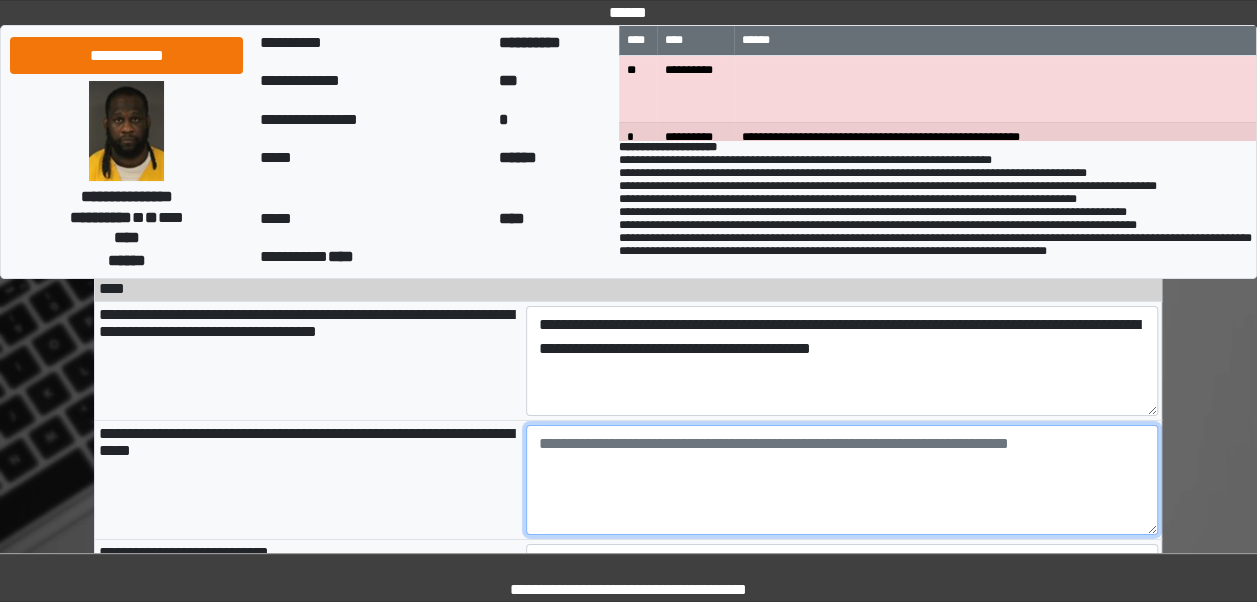 scroll, scrollTop: 3044, scrollLeft: 0, axis: vertical 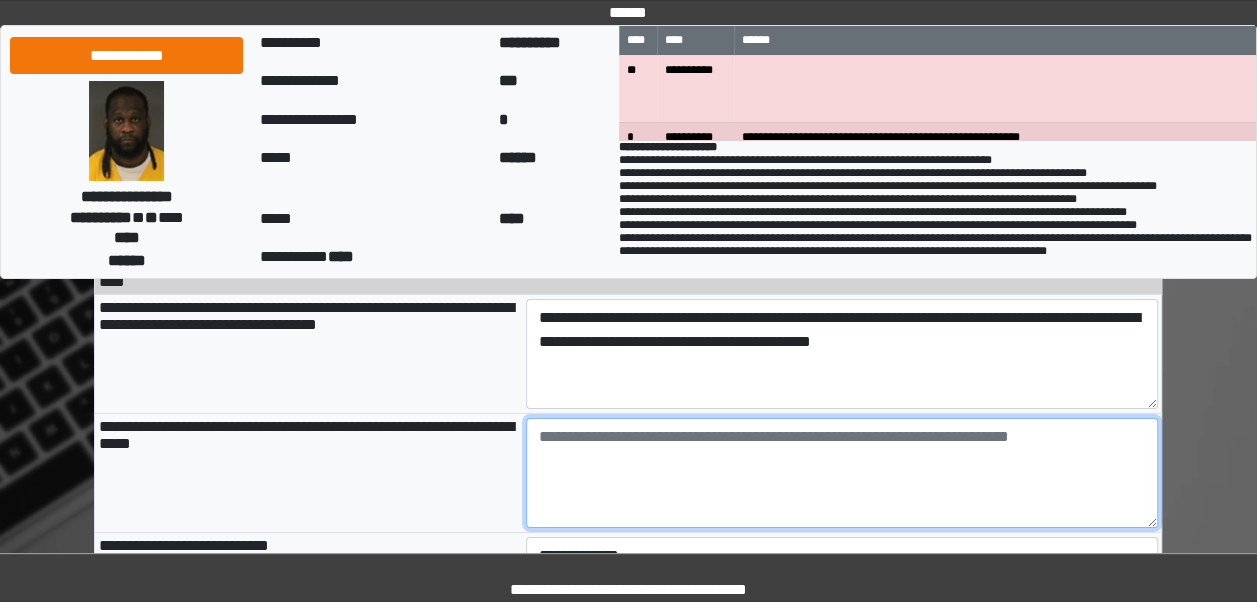 click at bounding box center (842, 473) 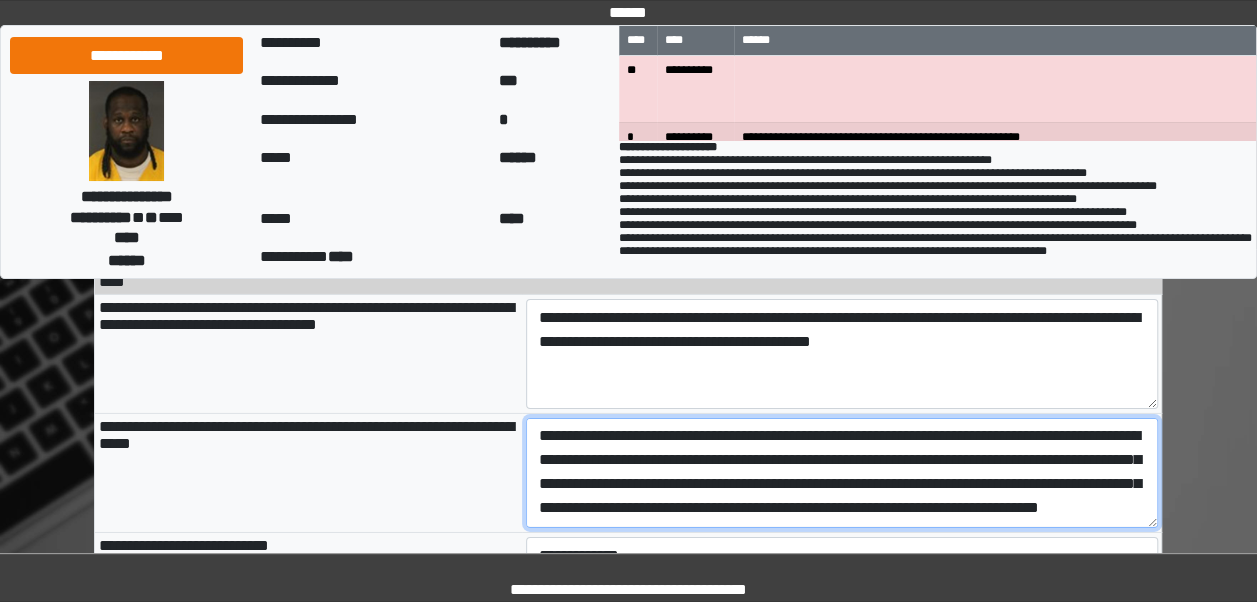 scroll, scrollTop: 24, scrollLeft: 0, axis: vertical 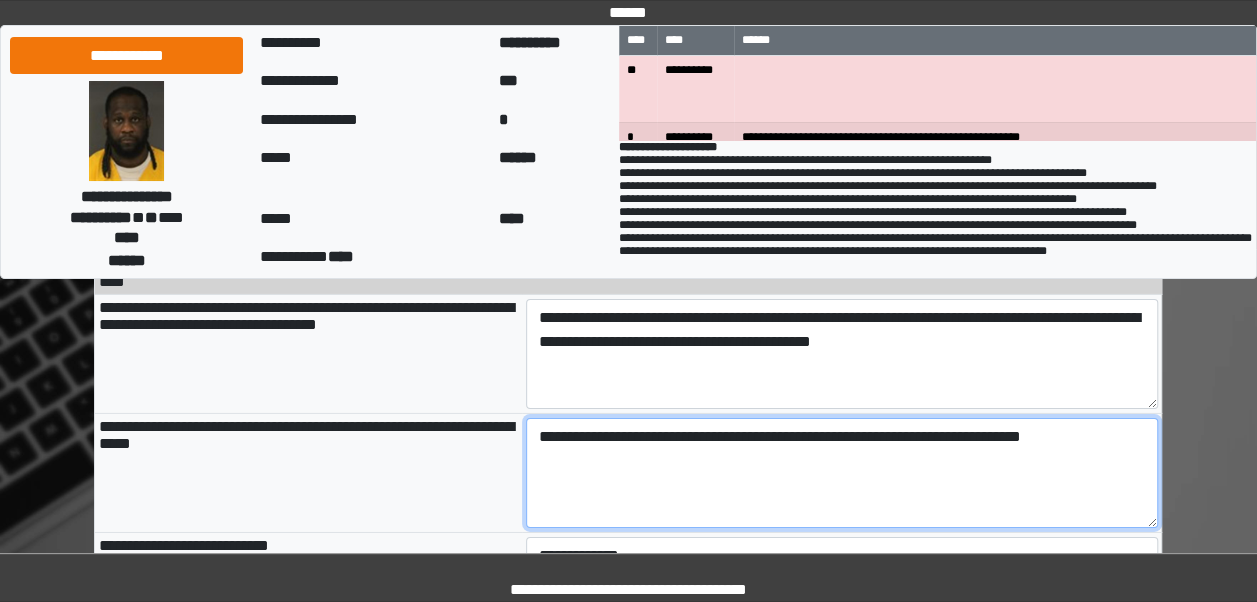 type on "**********" 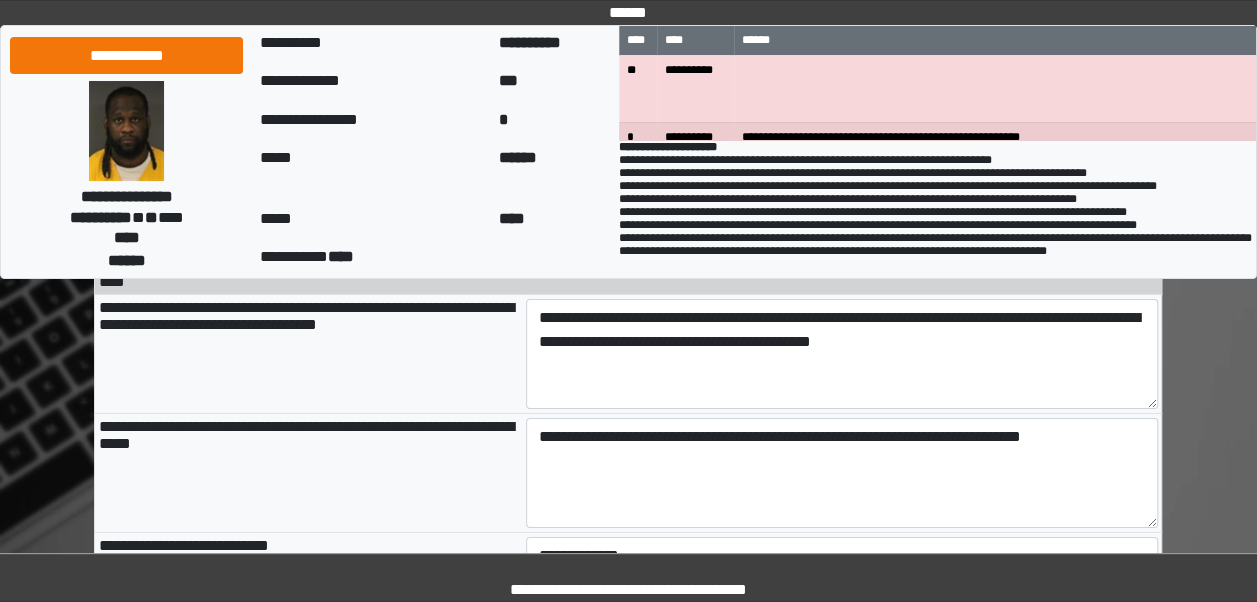 click on "**********" at bounding box center [308, 473] 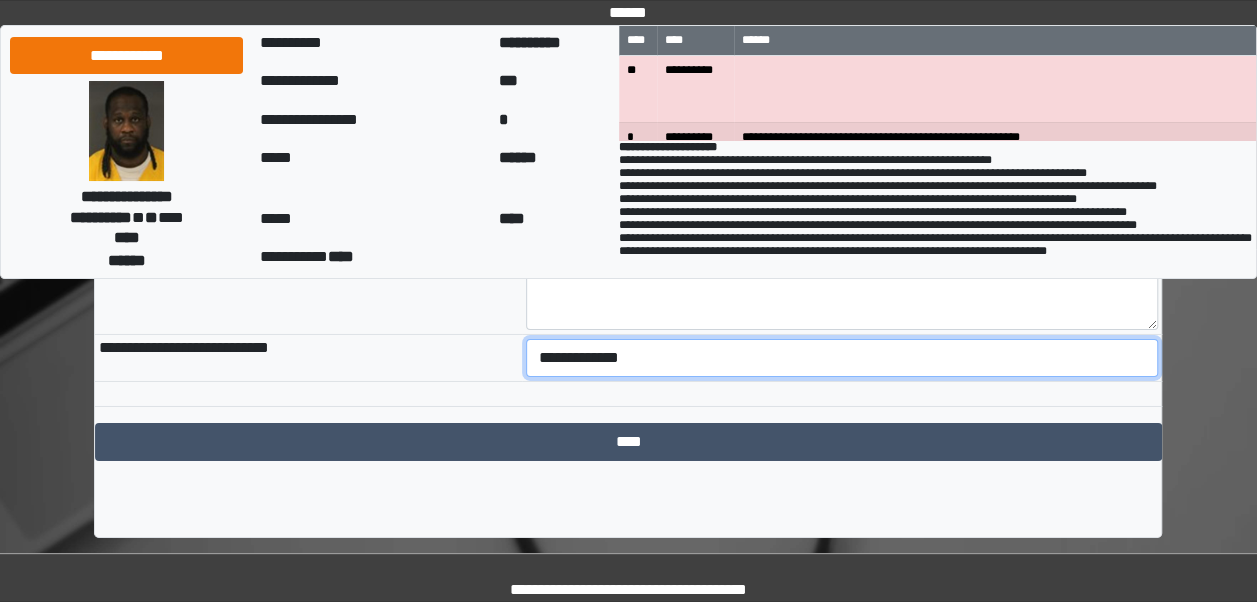 click on "**********" at bounding box center (842, 358) 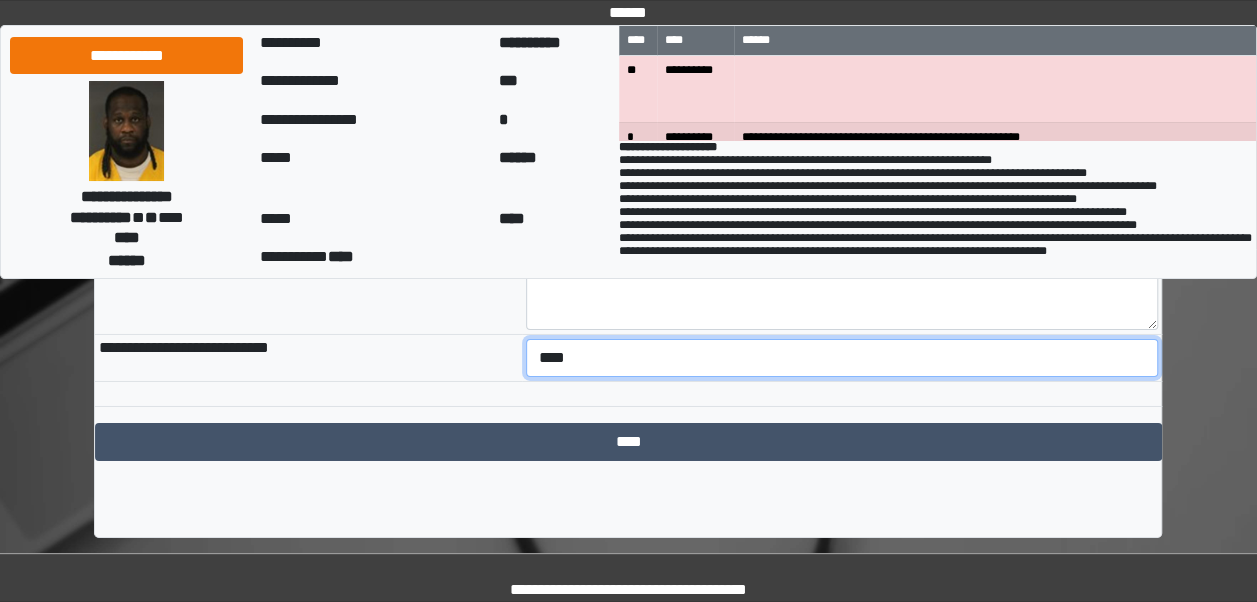 click on "**********" at bounding box center (842, 358) 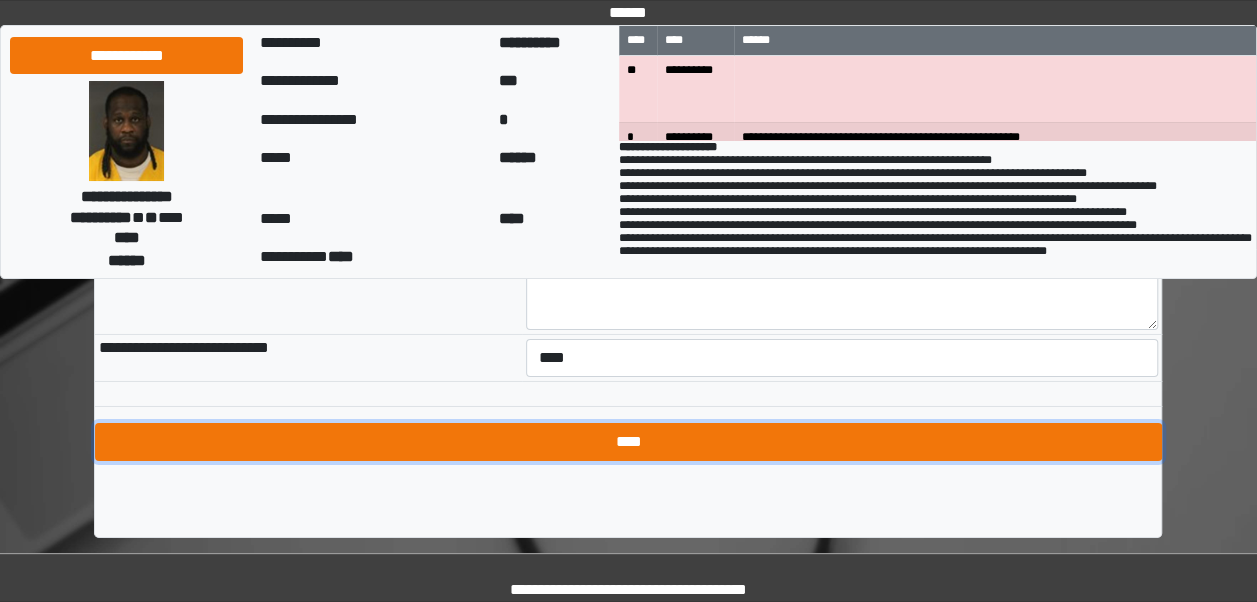 click on "****" at bounding box center [628, 442] 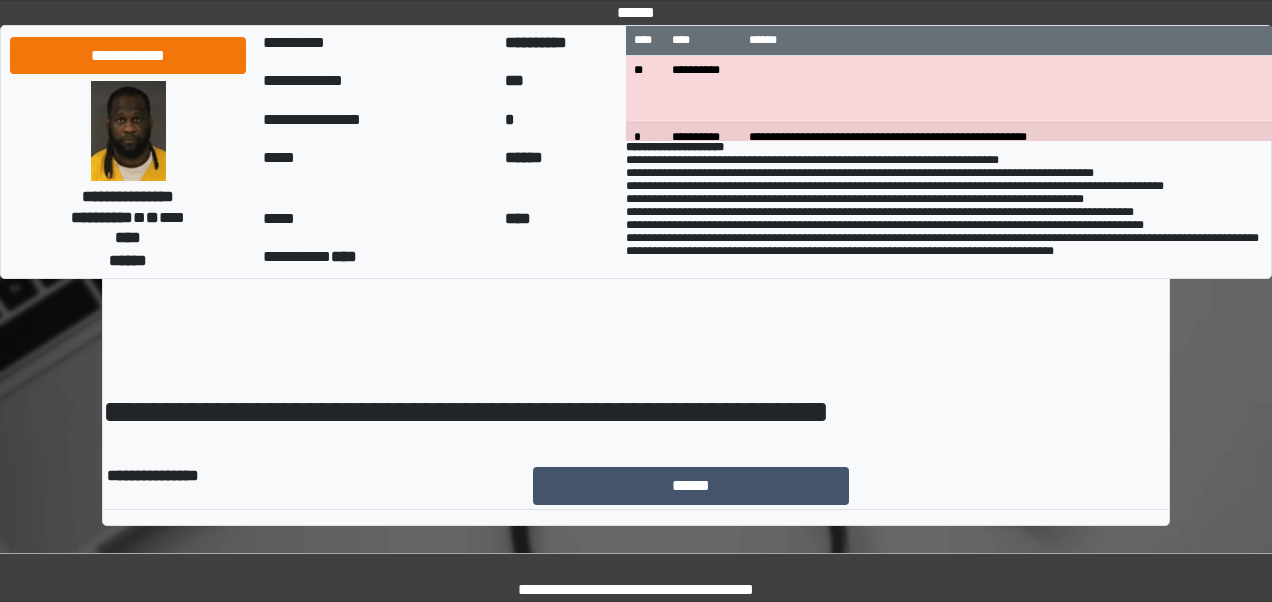 scroll, scrollTop: 0, scrollLeft: 0, axis: both 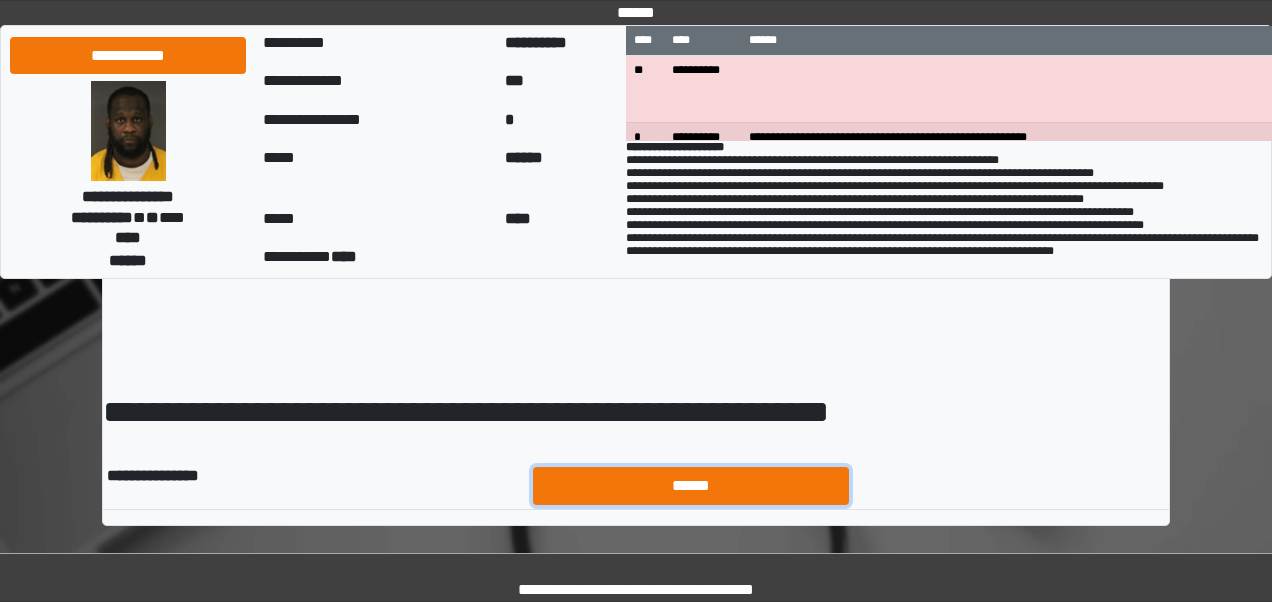 click on "******" at bounding box center [691, 485] 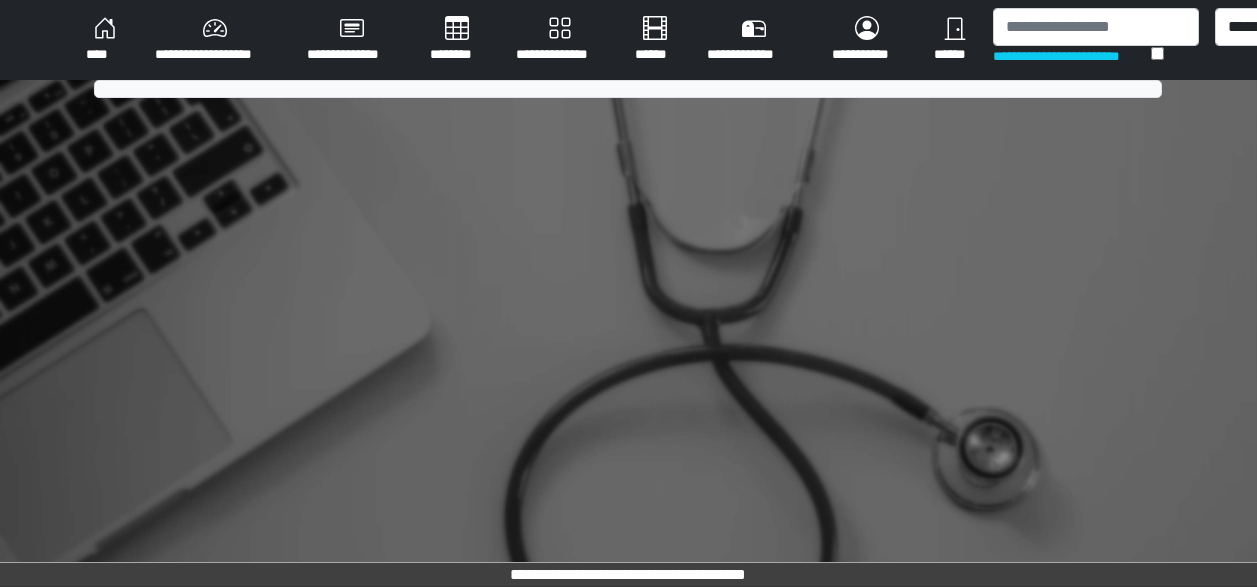 scroll, scrollTop: 0, scrollLeft: 0, axis: both 